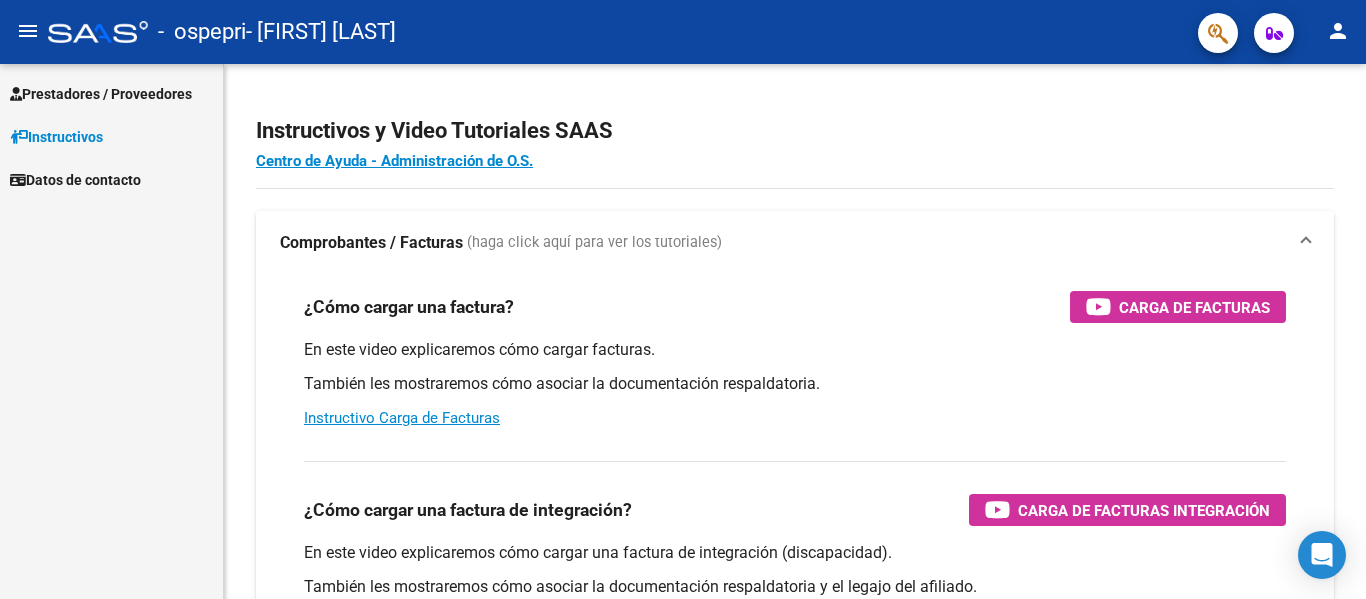 scroll, scrollTop: 0, scrollLeft: 0, axis: both 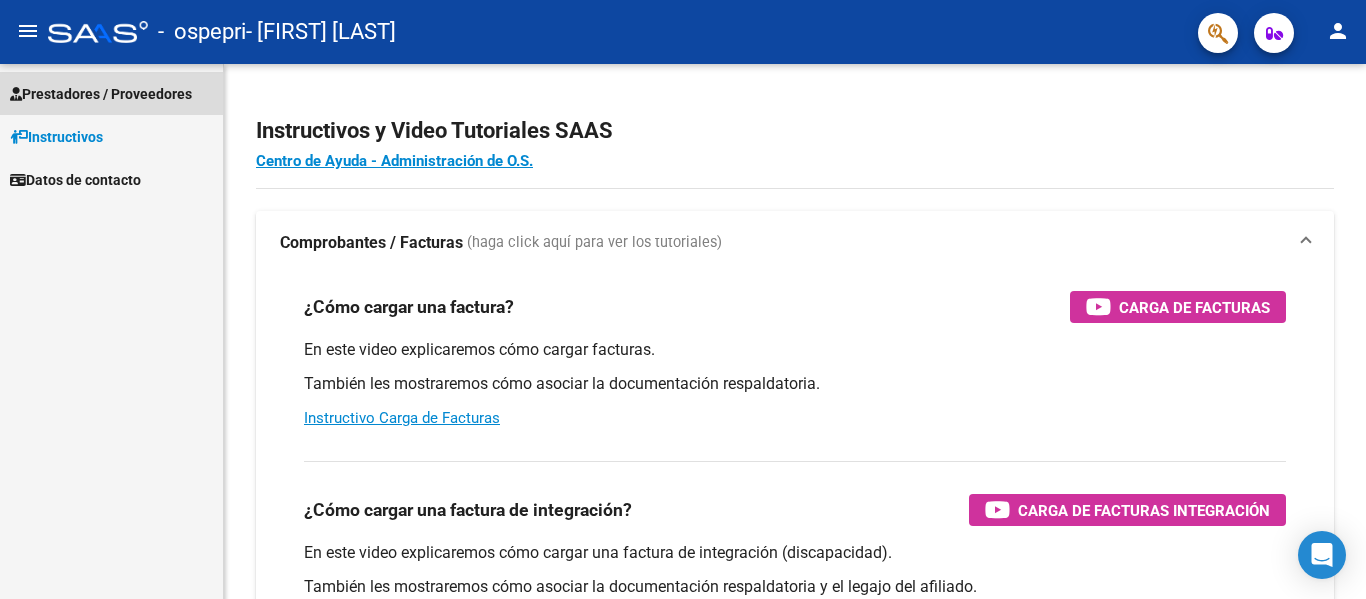 click on "Prestadores / Proveedores" at bounding box center [101, 94] 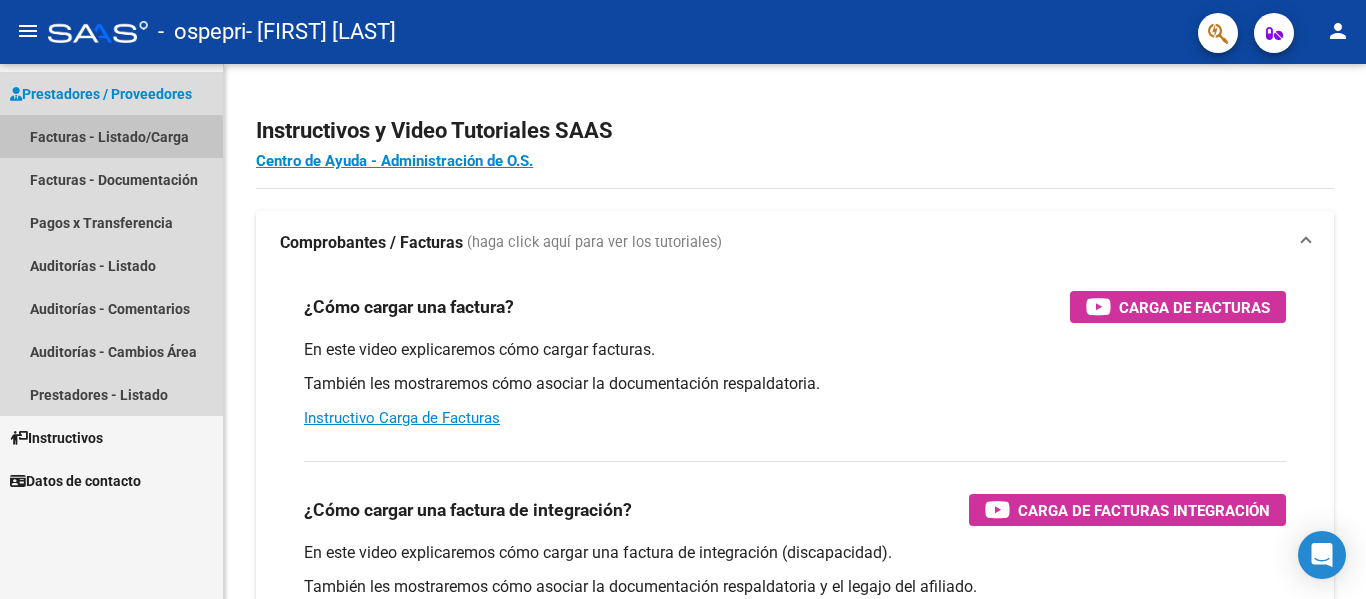 click on "Facturas - Listado/Carga" at bounding box center (111, 136) 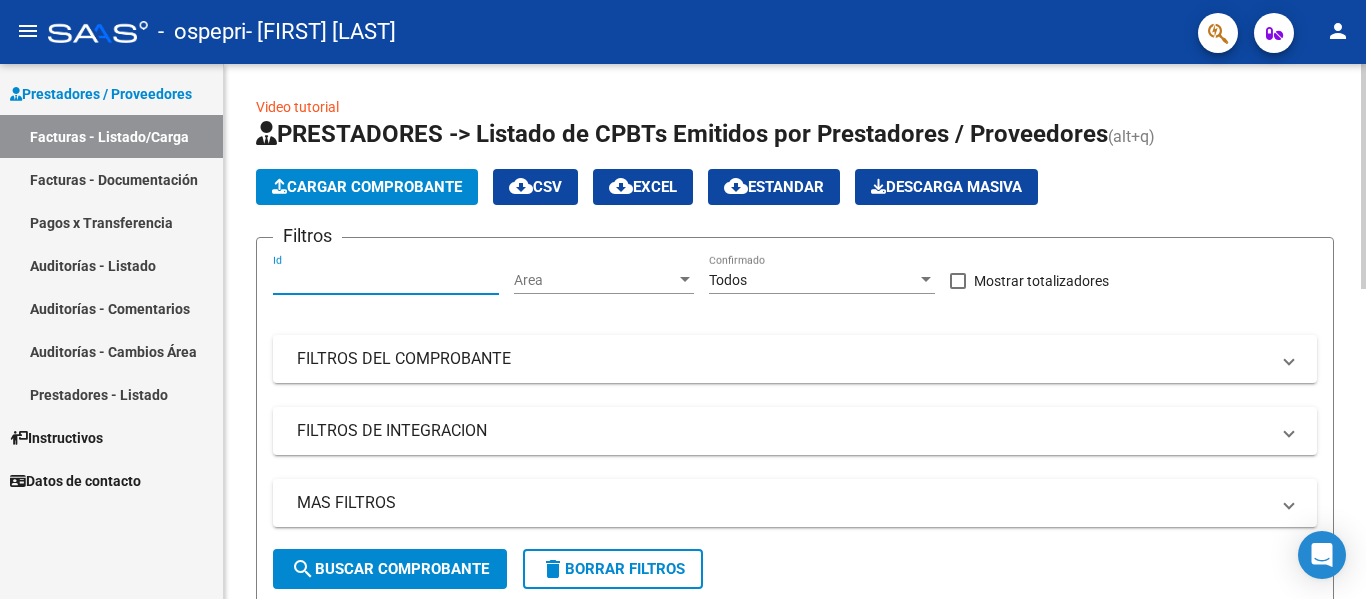 click on "Id" at bounding box center [386, 280] 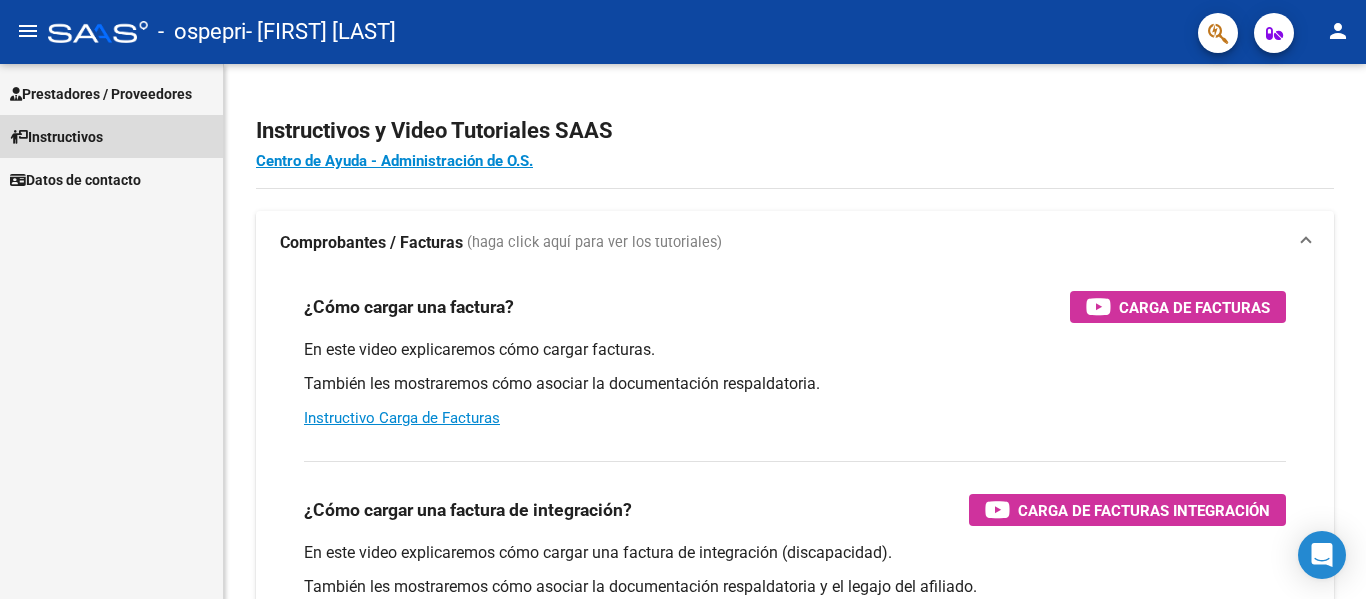 click on "Instructivos" at bounding box center [56, 137] 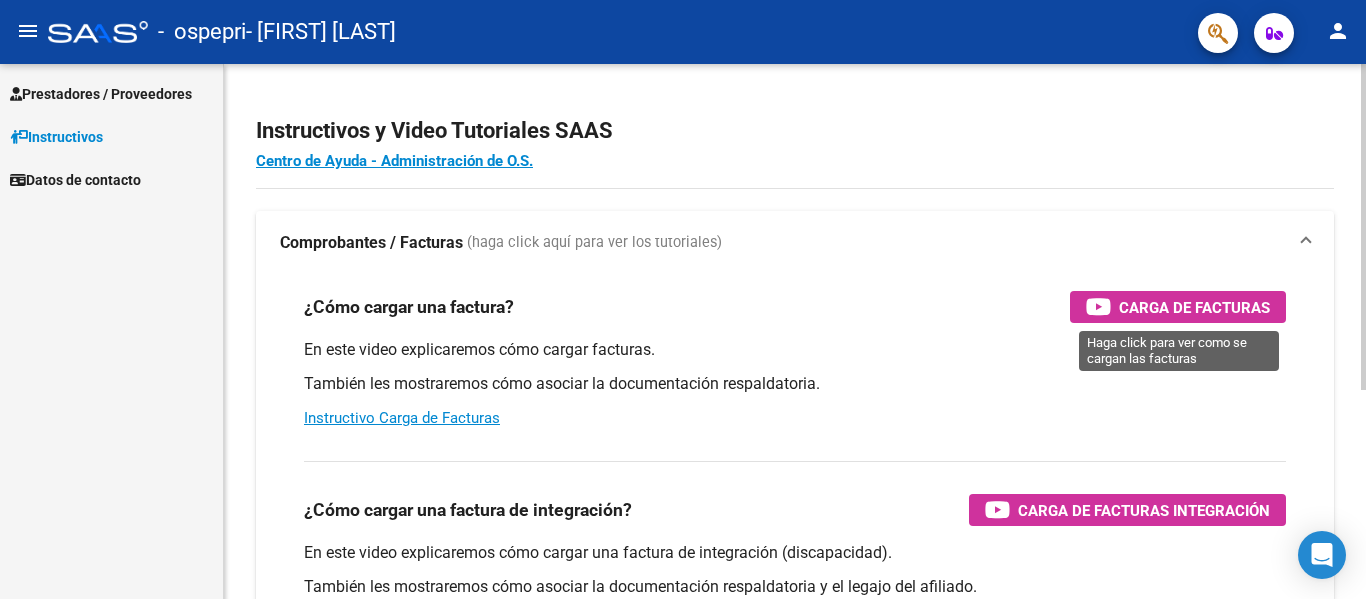 click on "Carga de Facturas" at bounding box center [1194, 307] 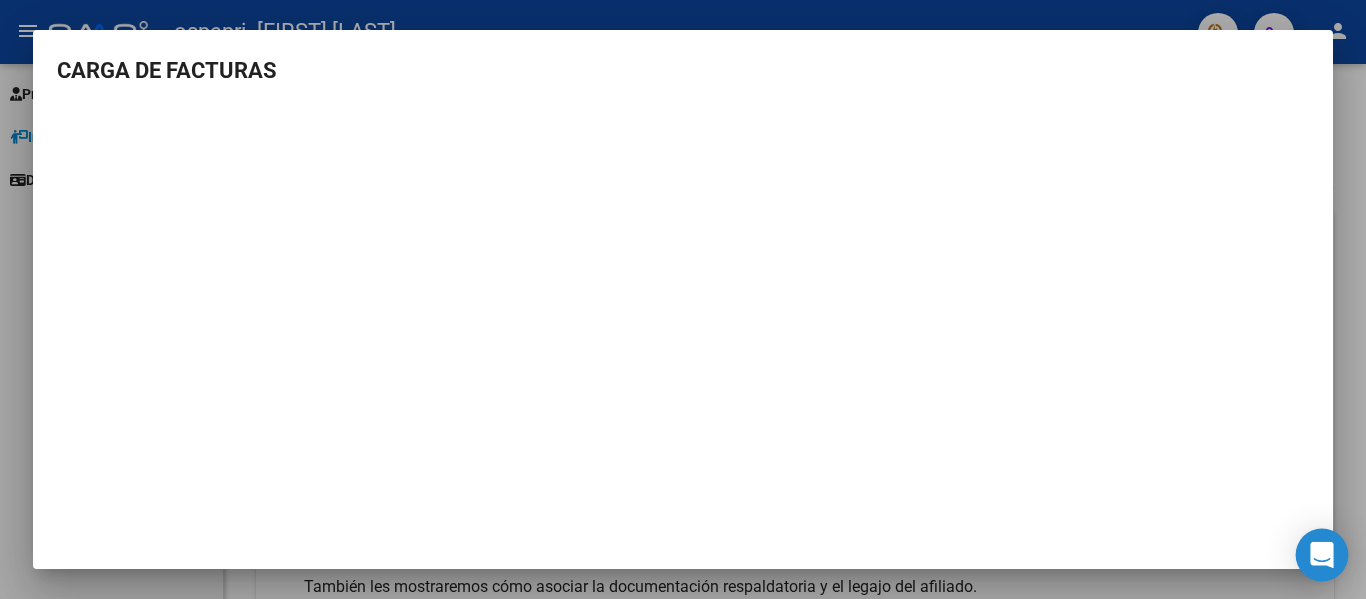 click 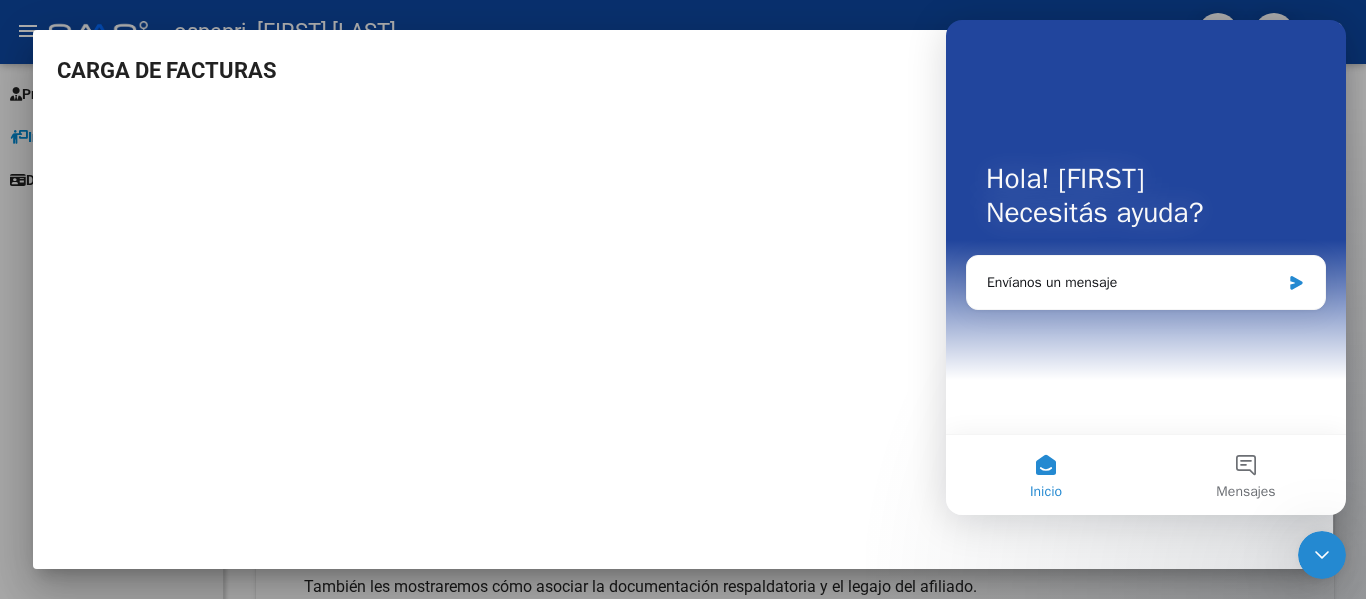 scroll, scrollTop: 0, scrollLeft: 0, axis: both 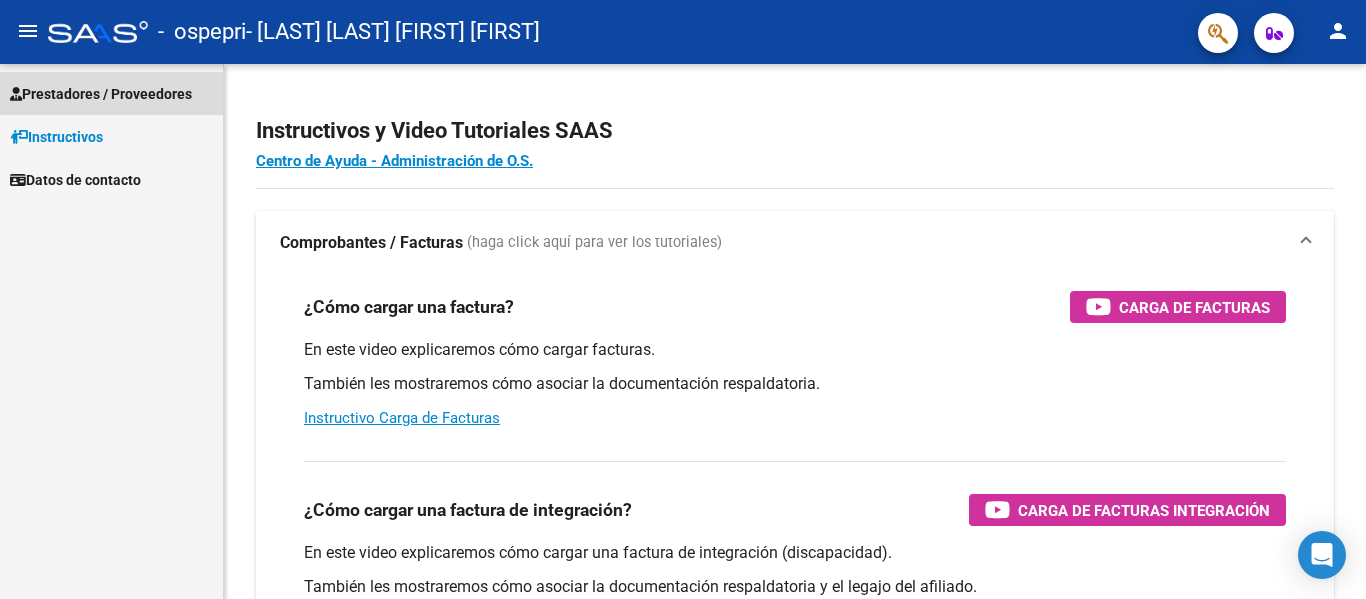 click on "Prestadores / Proveedores" at bounding box center [101, 94] 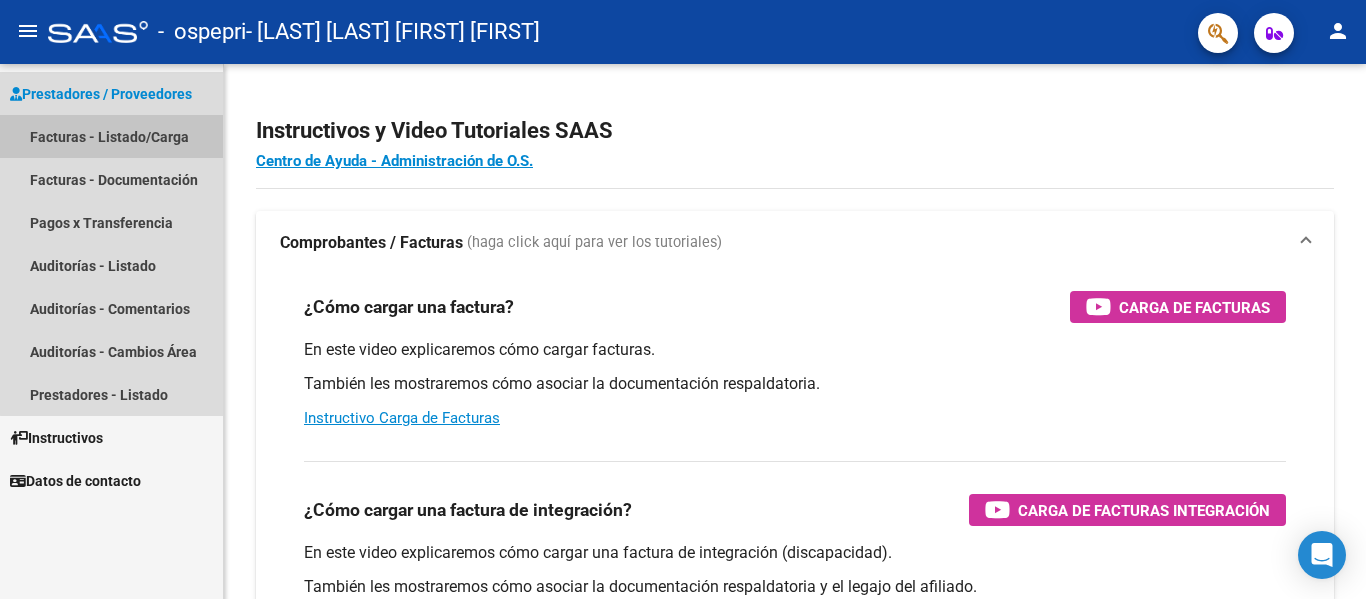 click on "Facturas - Listado/Carga" at bounding box center [111, 136] 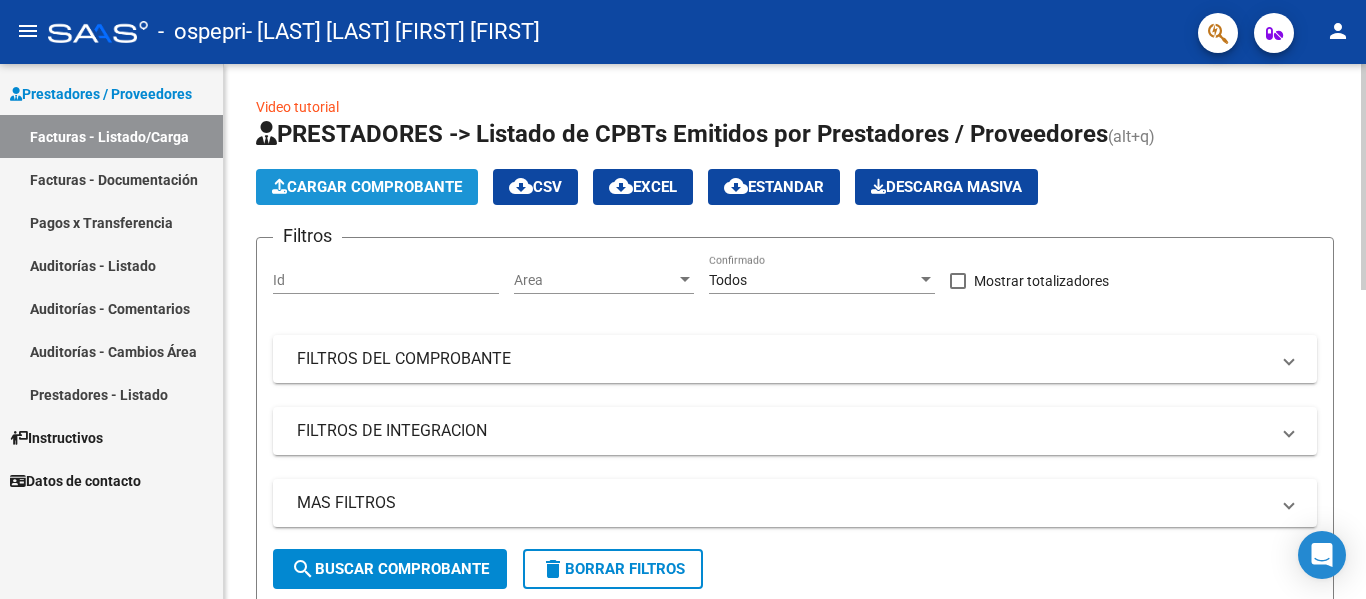 click on "Cargar Comprobante" 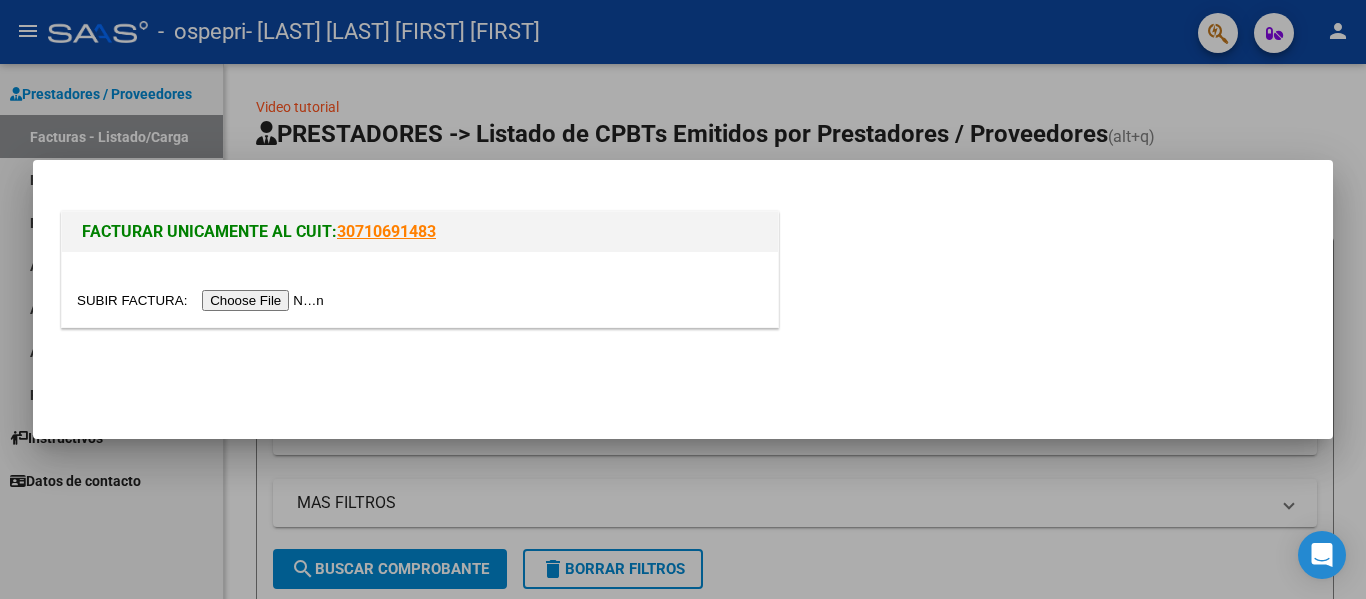 click at bounding box center (203, 300) 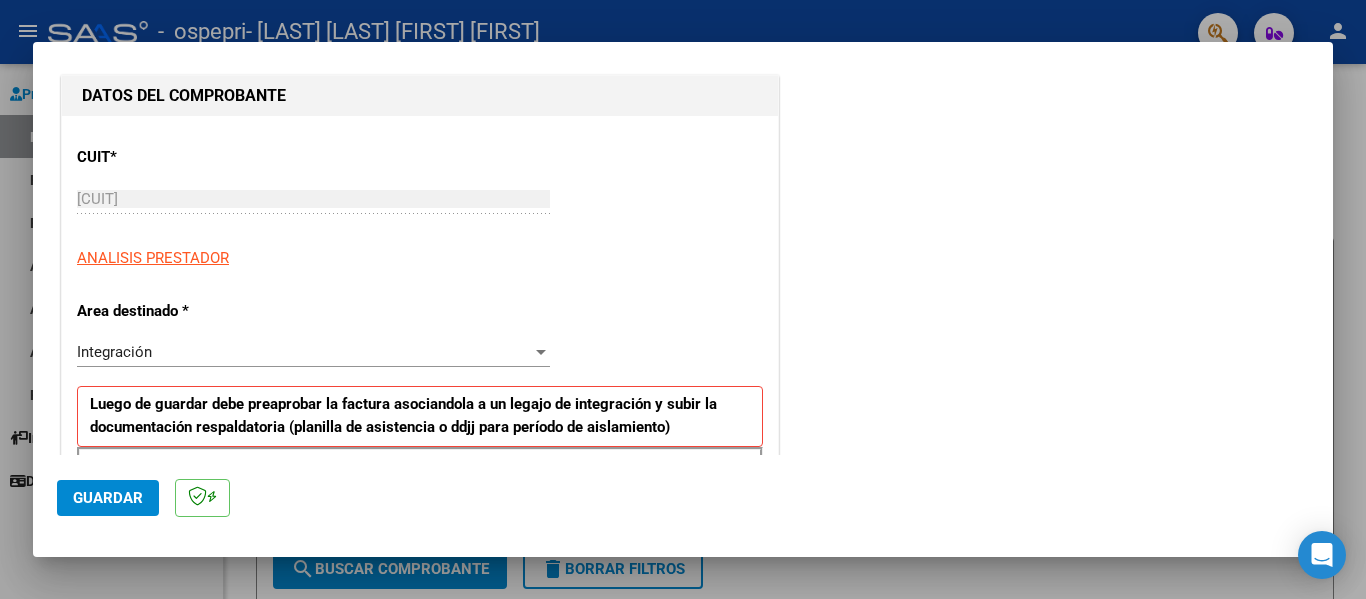 scroll, scrollTop: 300, scrollLeft: 0, axis: vertical 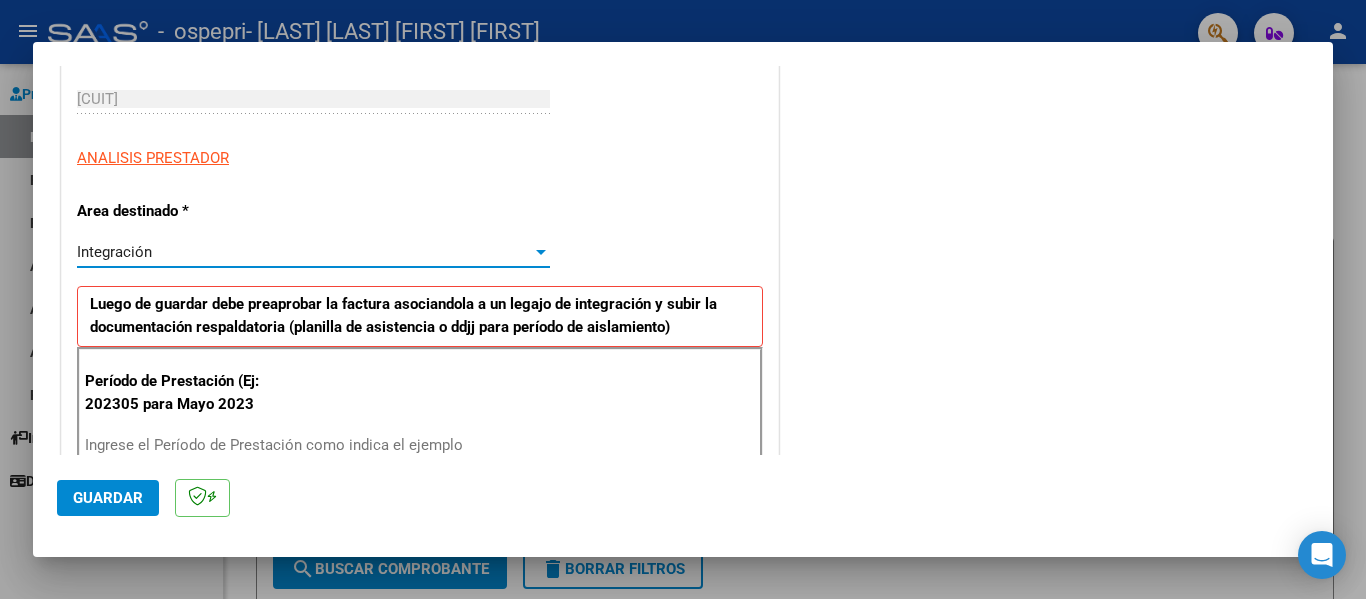 click at bounding box center (541, 252) 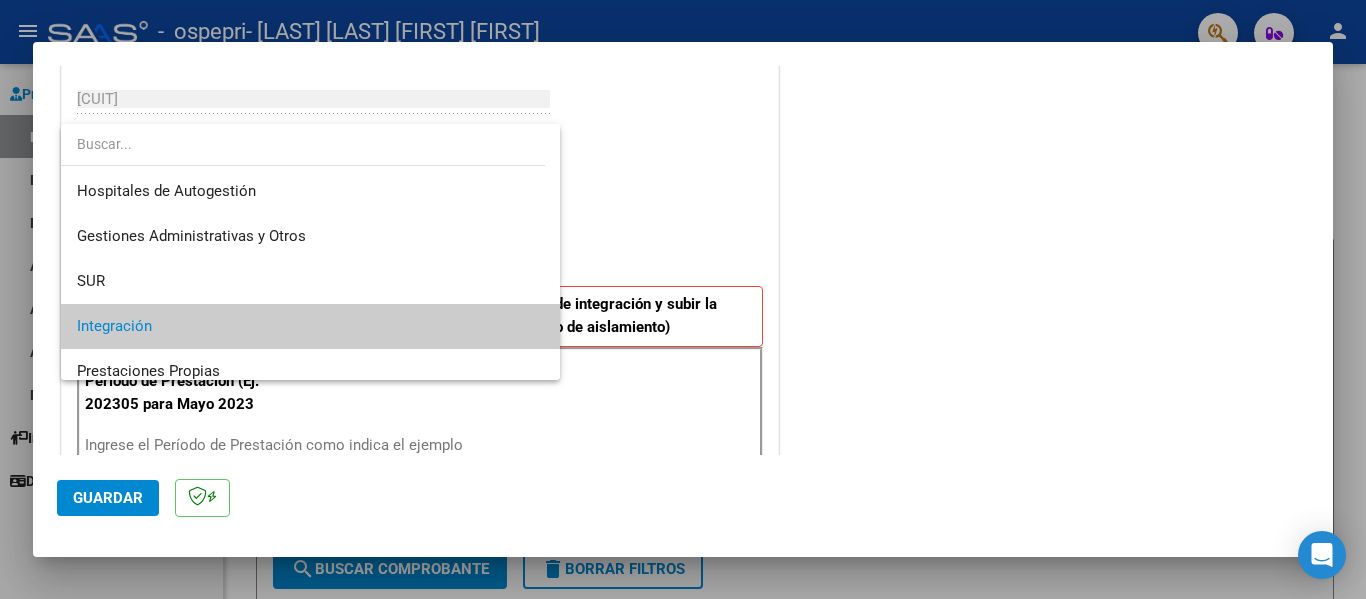 scroll, scrollTop: 74, scrollLeft: 0, axis: vertical 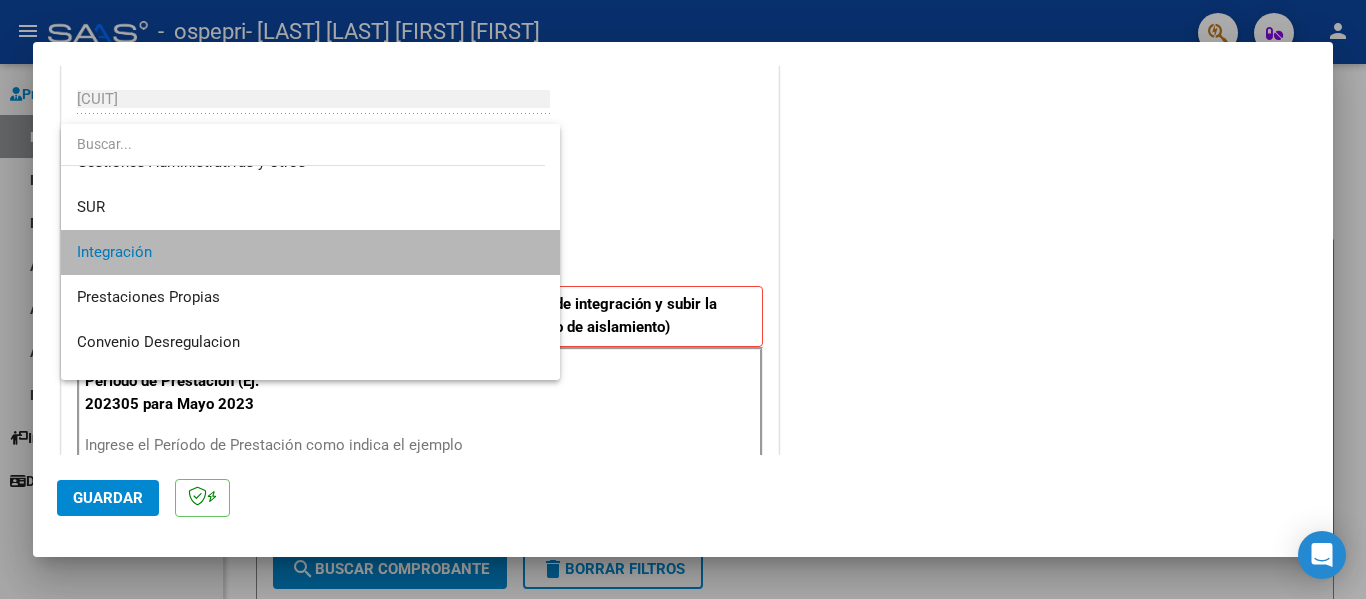 click on "Integración" at bounding box center (310, 252) 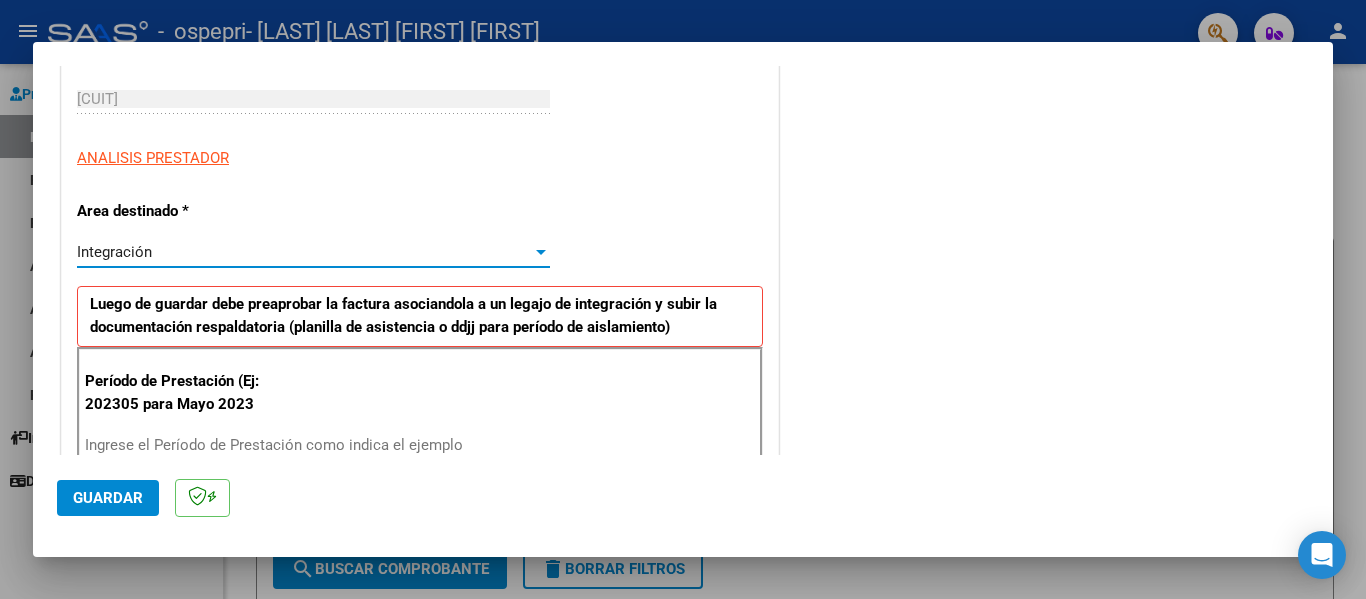 scroll, scrollTop: 500, scrollLeft: 0, axis: vertical 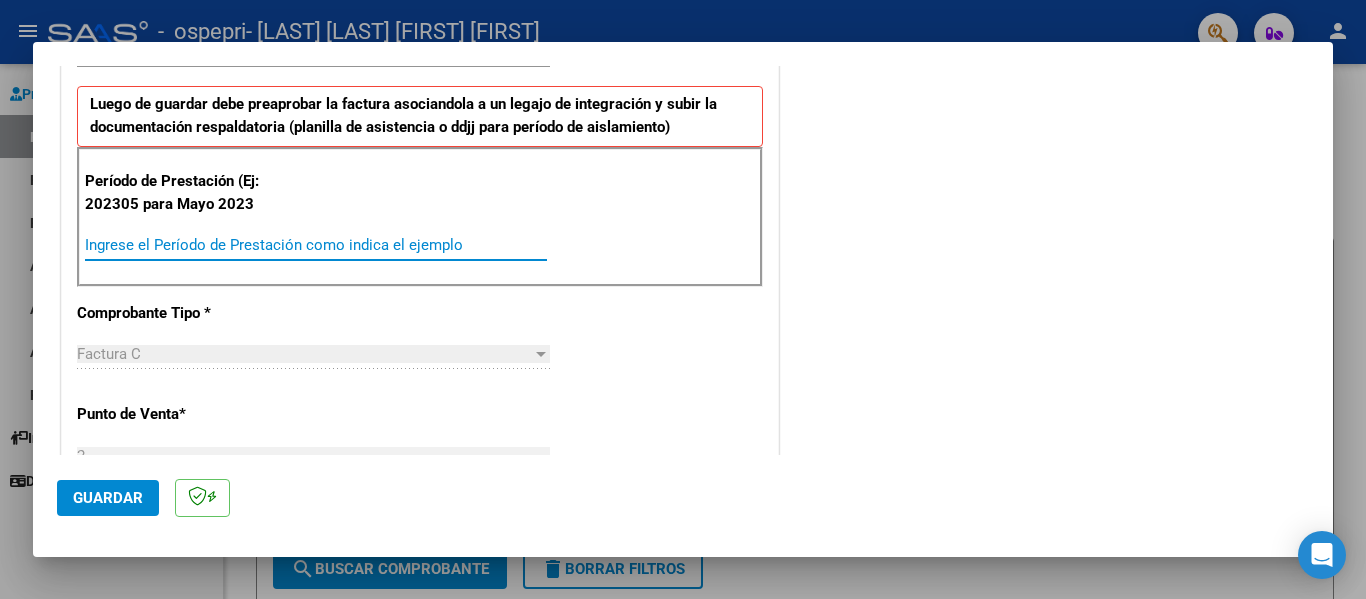 click on "Ingrese el Período de Prestación como indica el ejemplo" at bounding box center (316, 245) 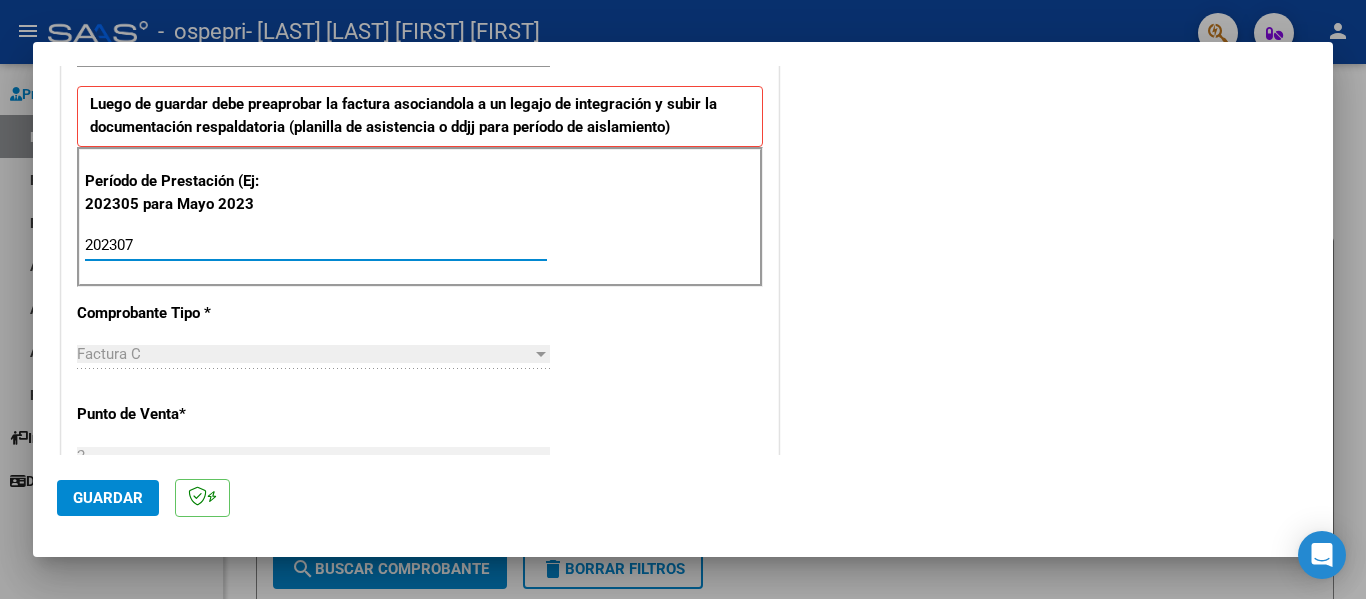 type on "202307" 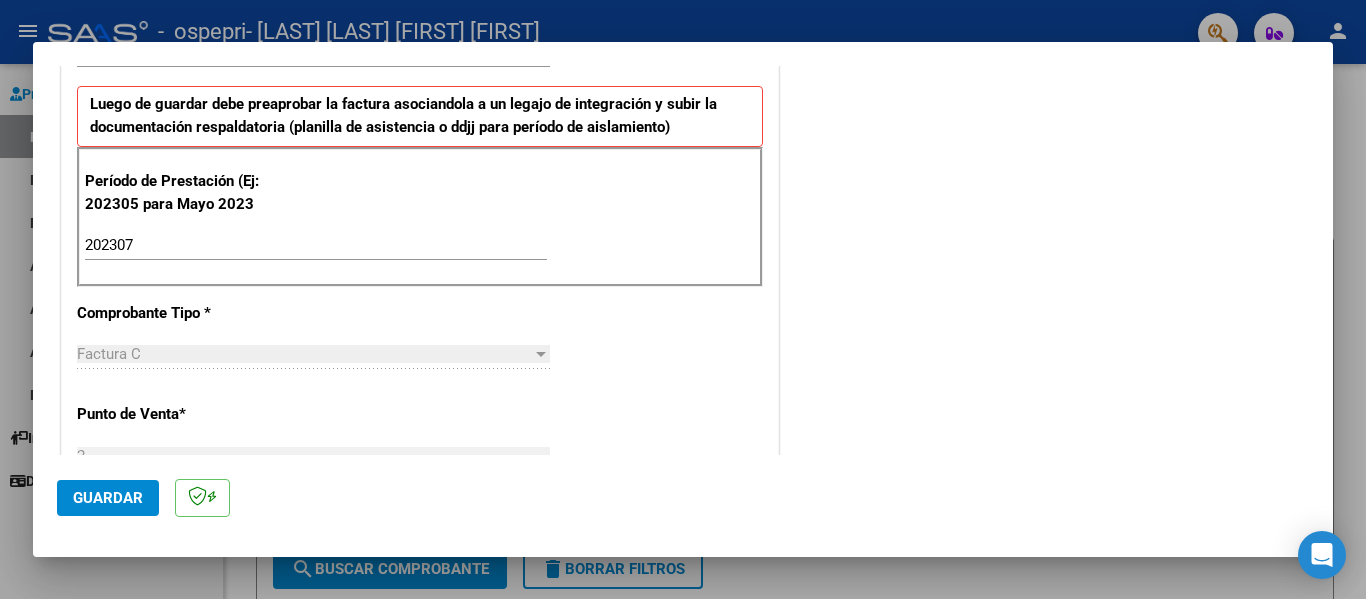 click at bounding box center [541, 354] 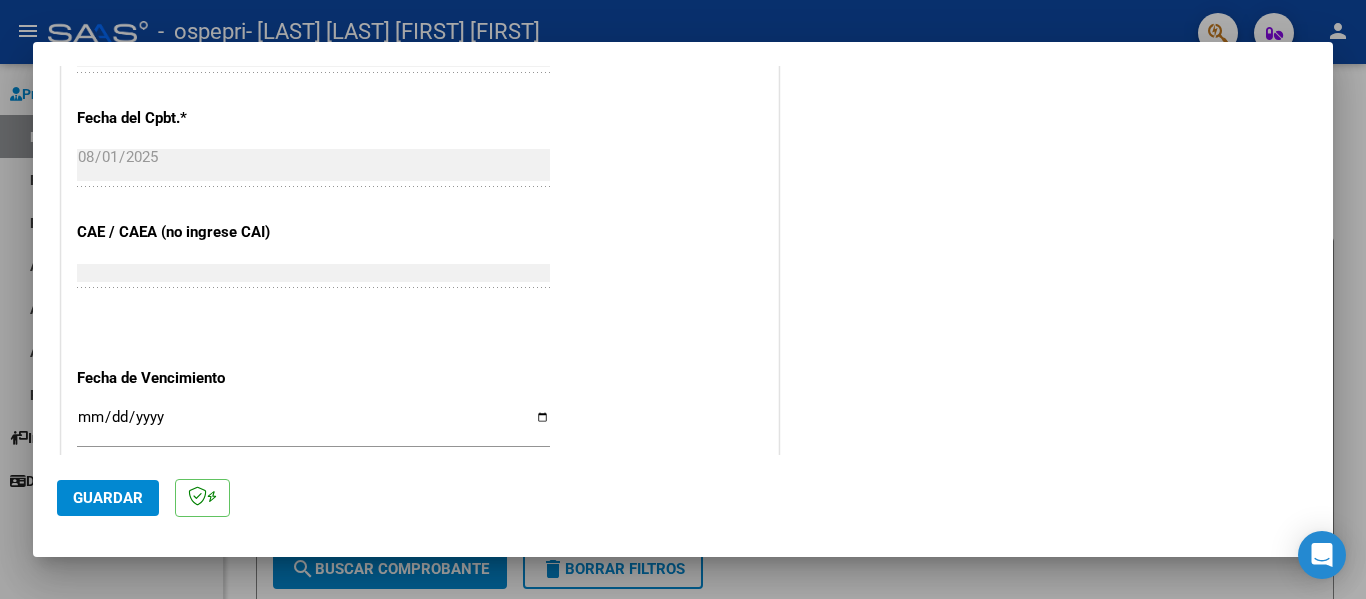 scroll, scrollTop: 1100, scrollLeft: 0, axis: vertical 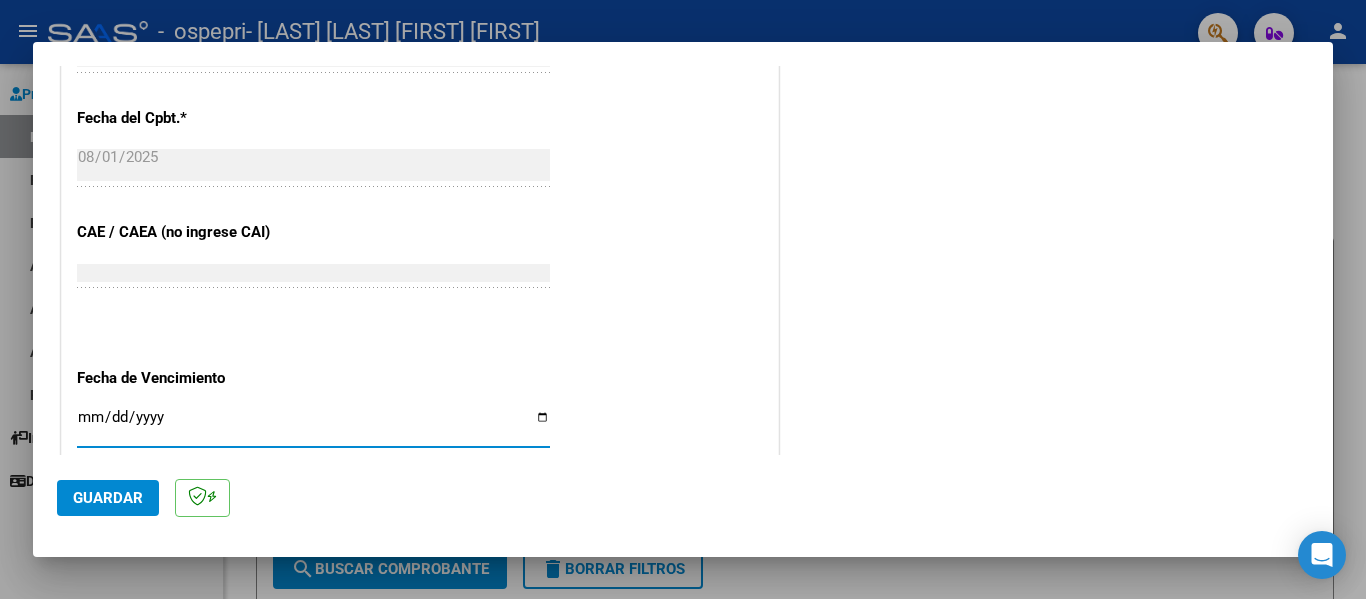 click on "Ingresar la fecha" at bounding box center (313, 425) 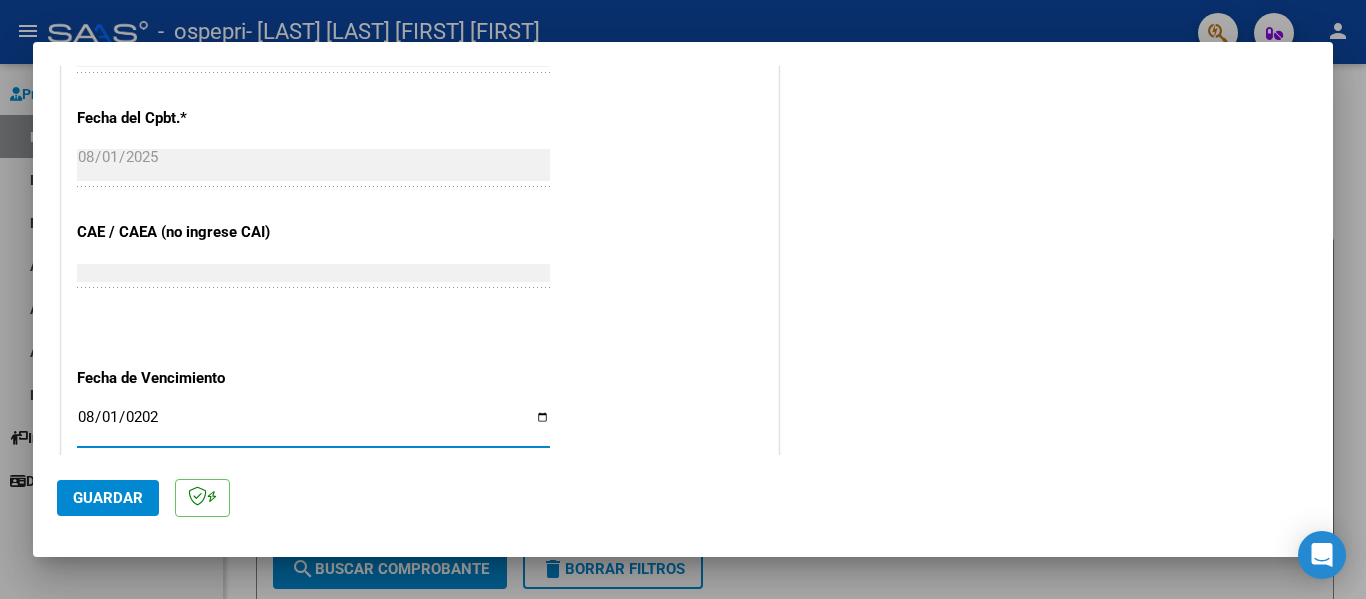 type on "2025-08-01" 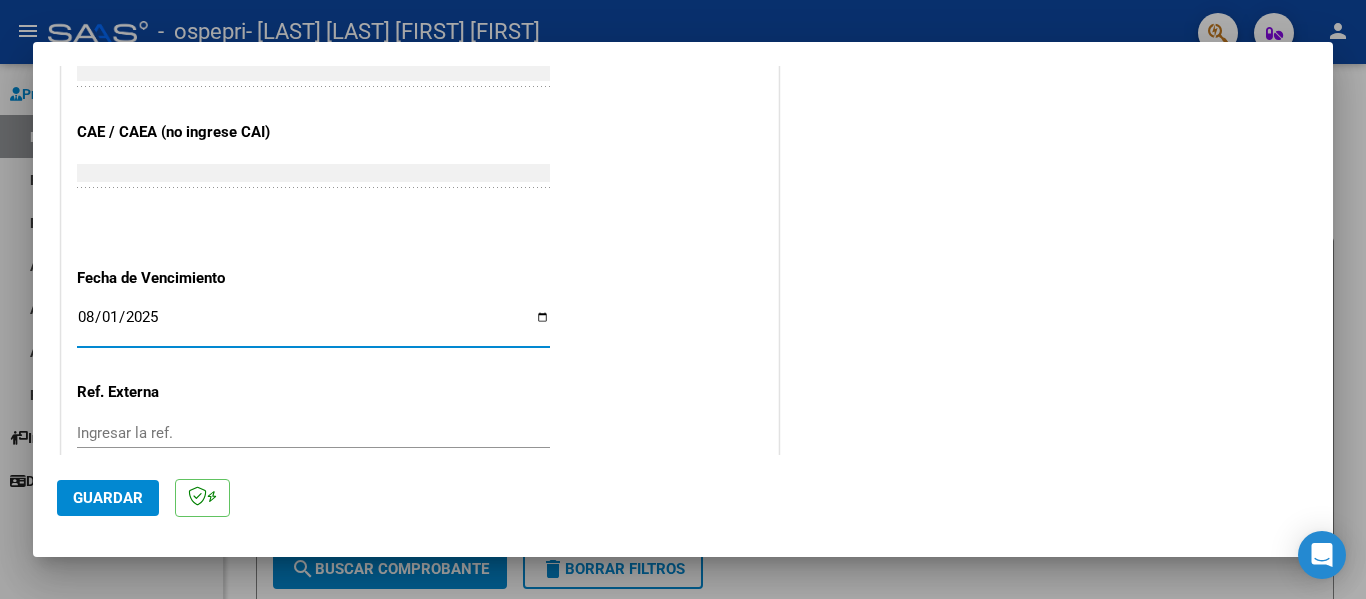 scroll, scrollTop: 1333, scrollLeft: 0, axis: vertical 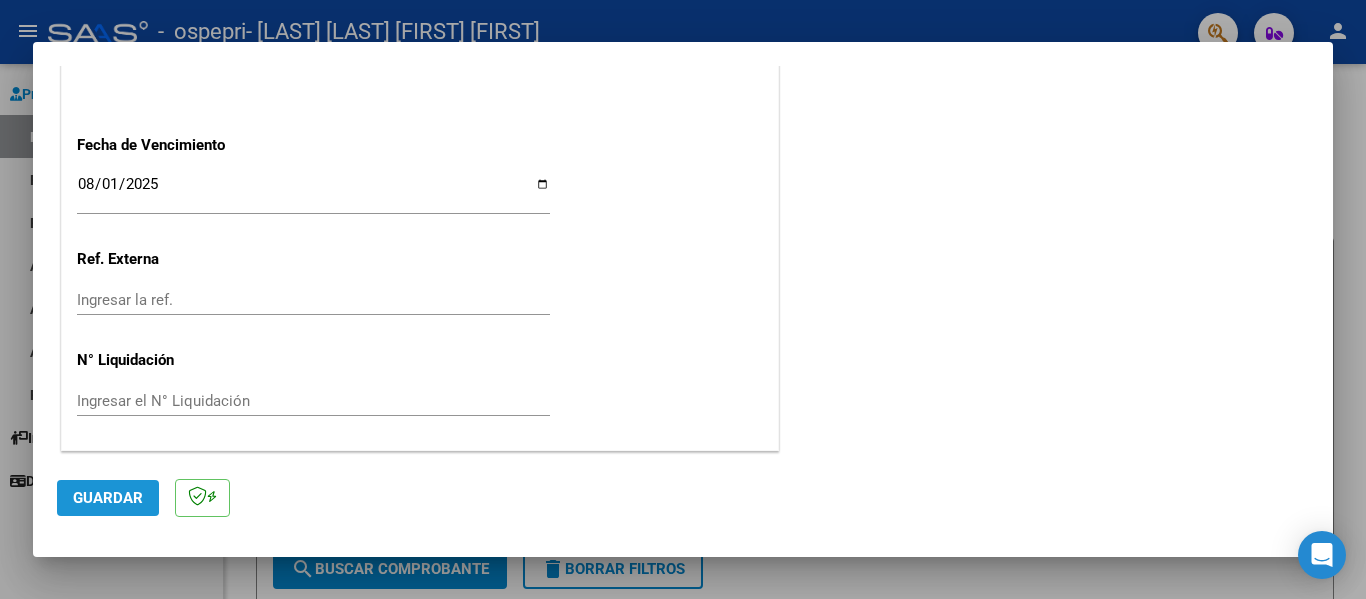 click on "Guardar" 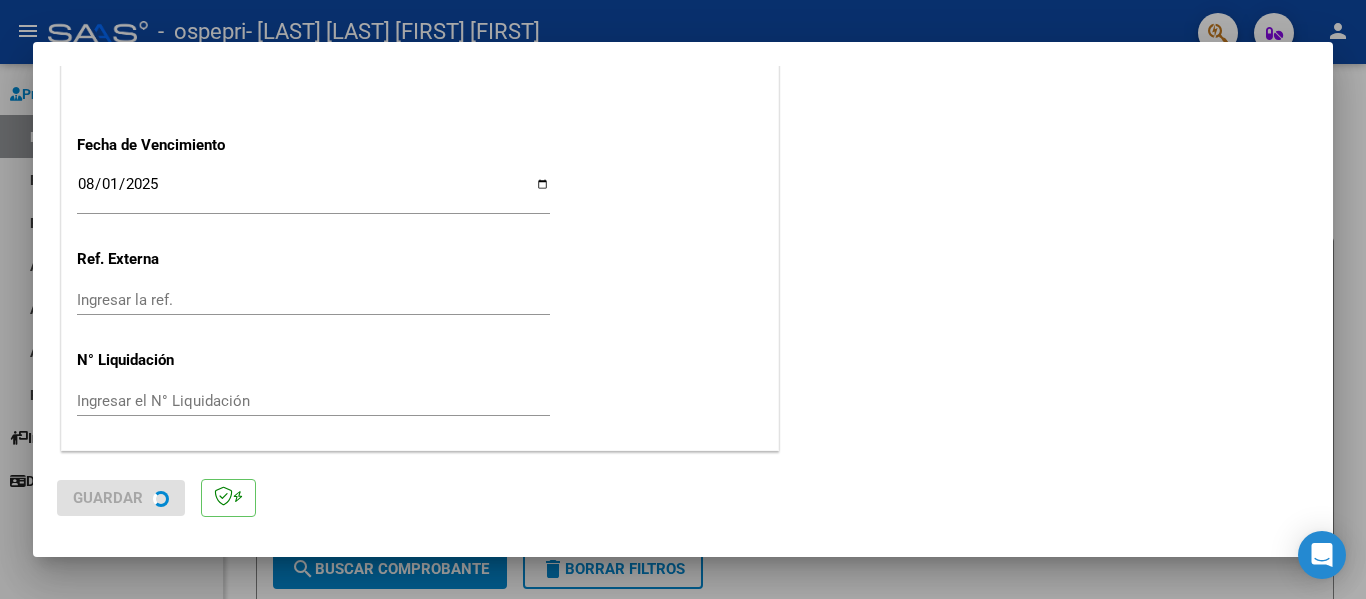 scroll, scrollTop: 0, scrollLeft: 0, axis: both 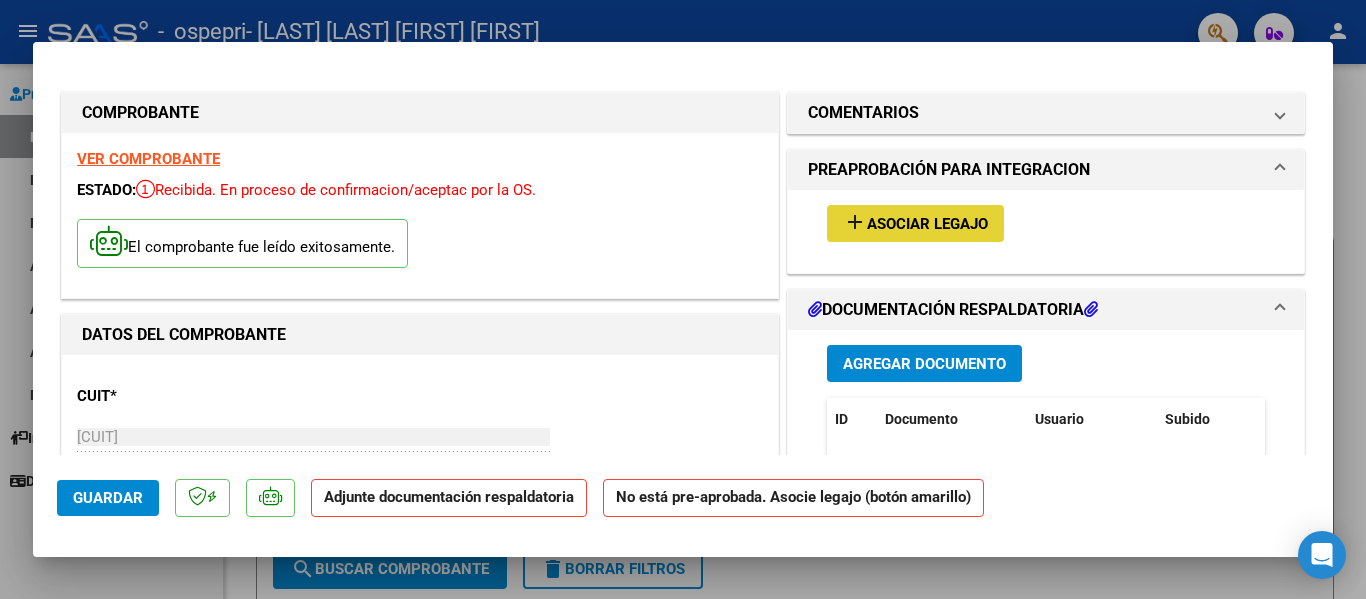 click on "Asociar Legajo" at bounding box center (927, 224) 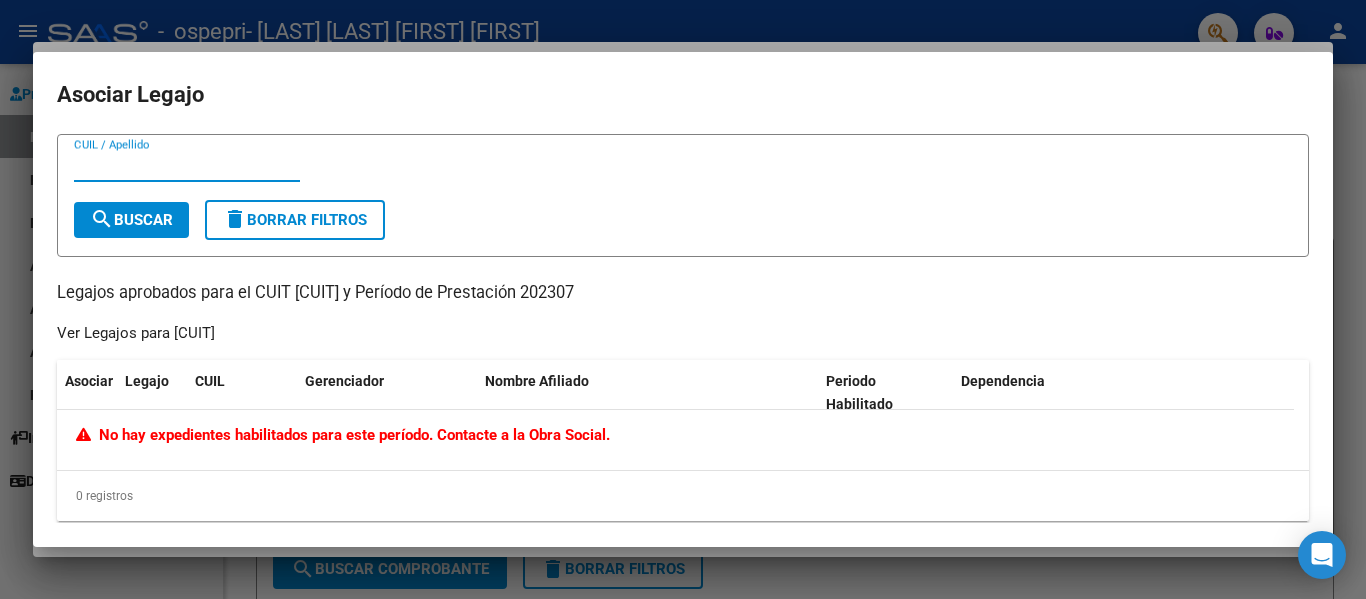 click on "CUIL / Apellido" at bounding box center [187, 166] 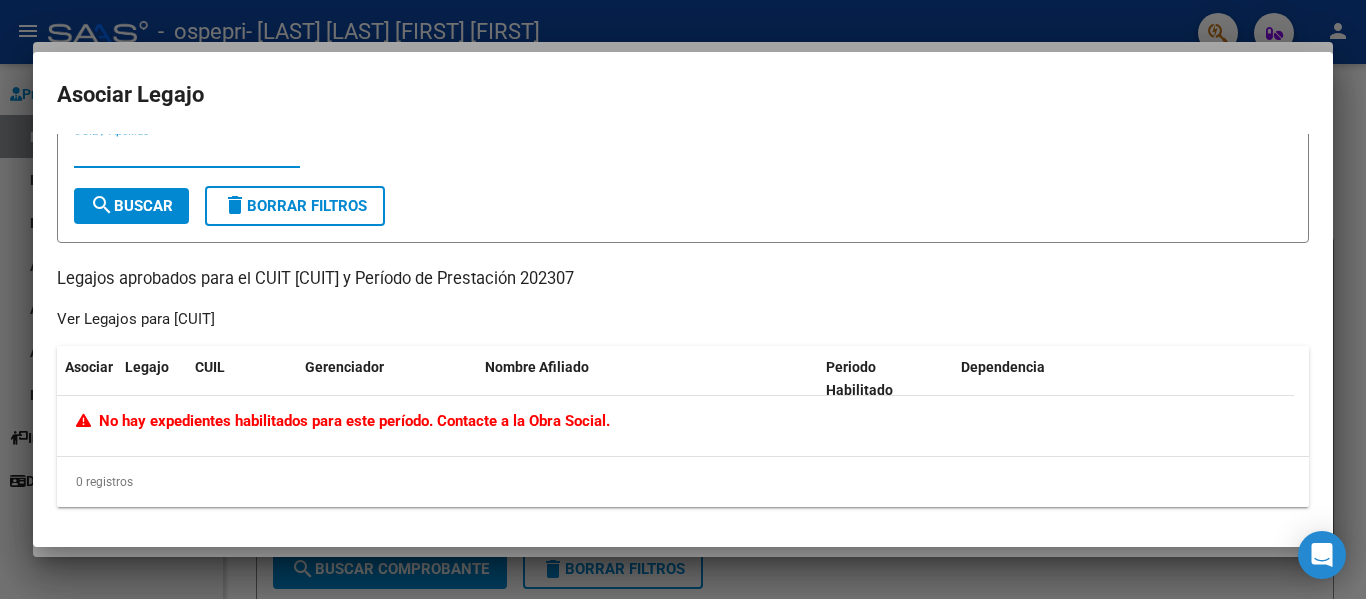 scroll, scrollTop: 0, scrollLeft: 0, axis: both 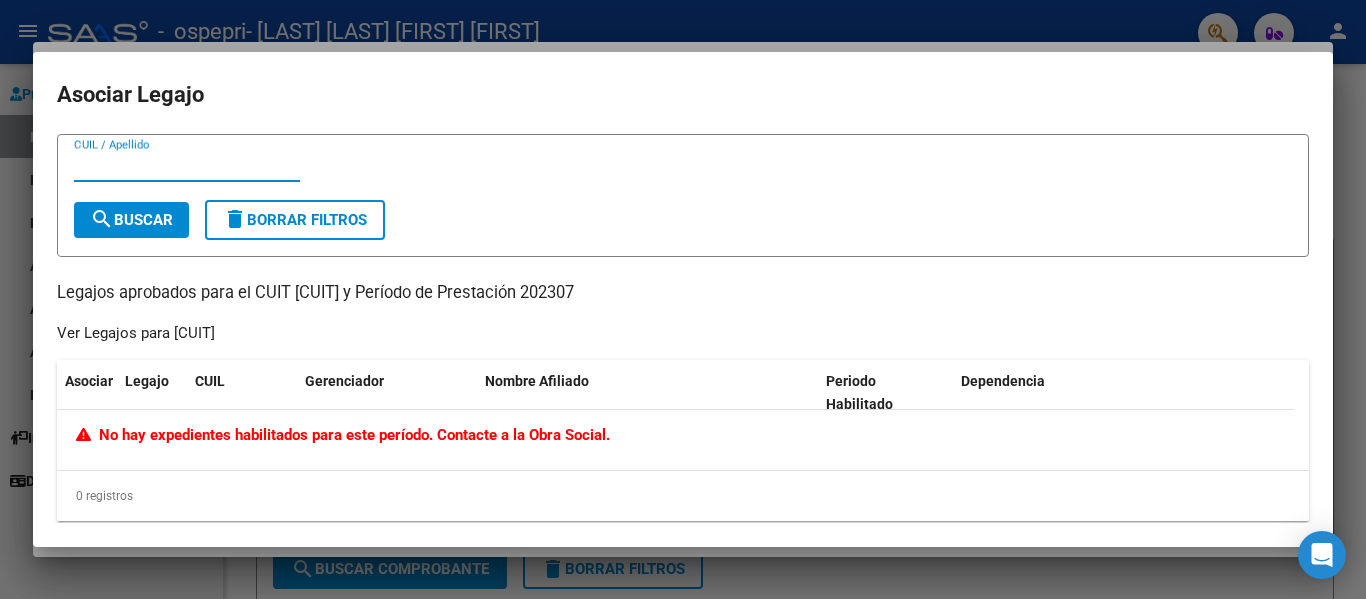 click on "search  Buscar" at bounding box center (131, 220) 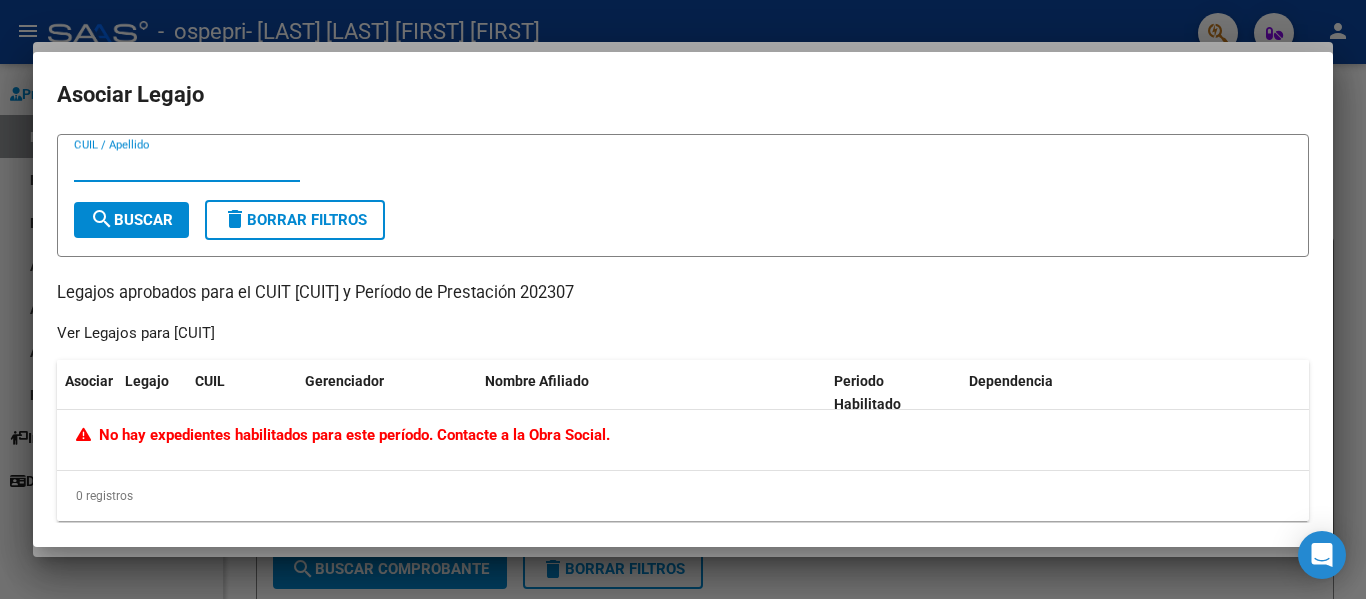 click on "CUIL / Apellido" at bounding box center [187, 166] 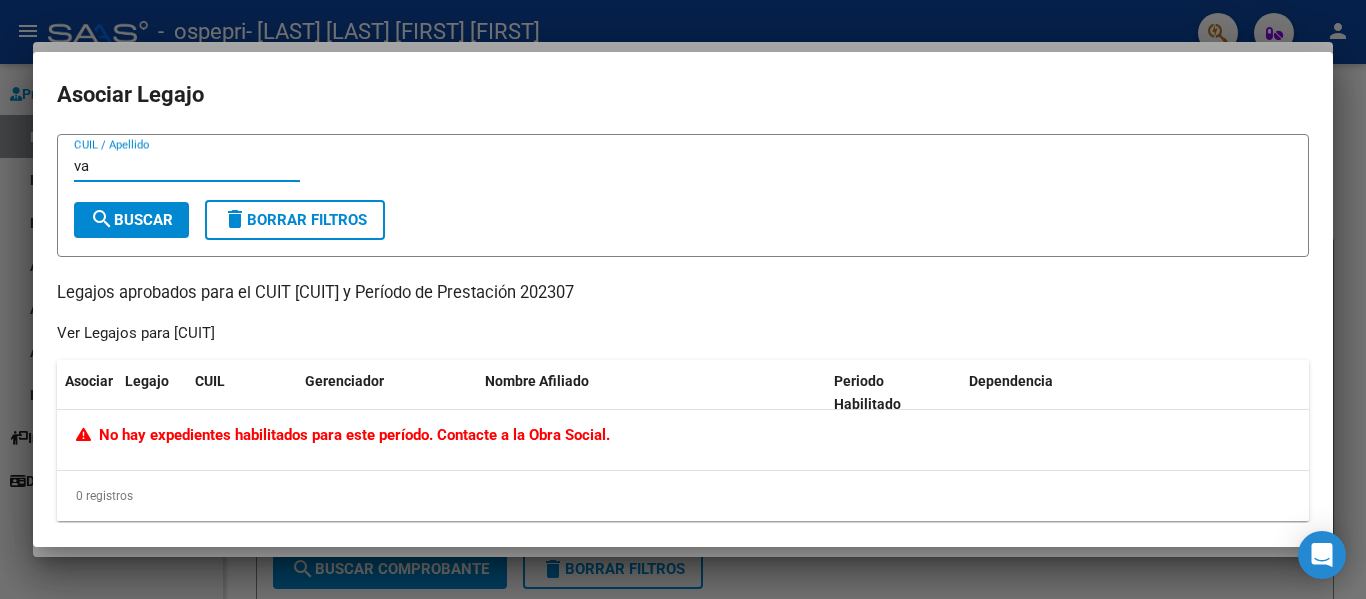type on "v" 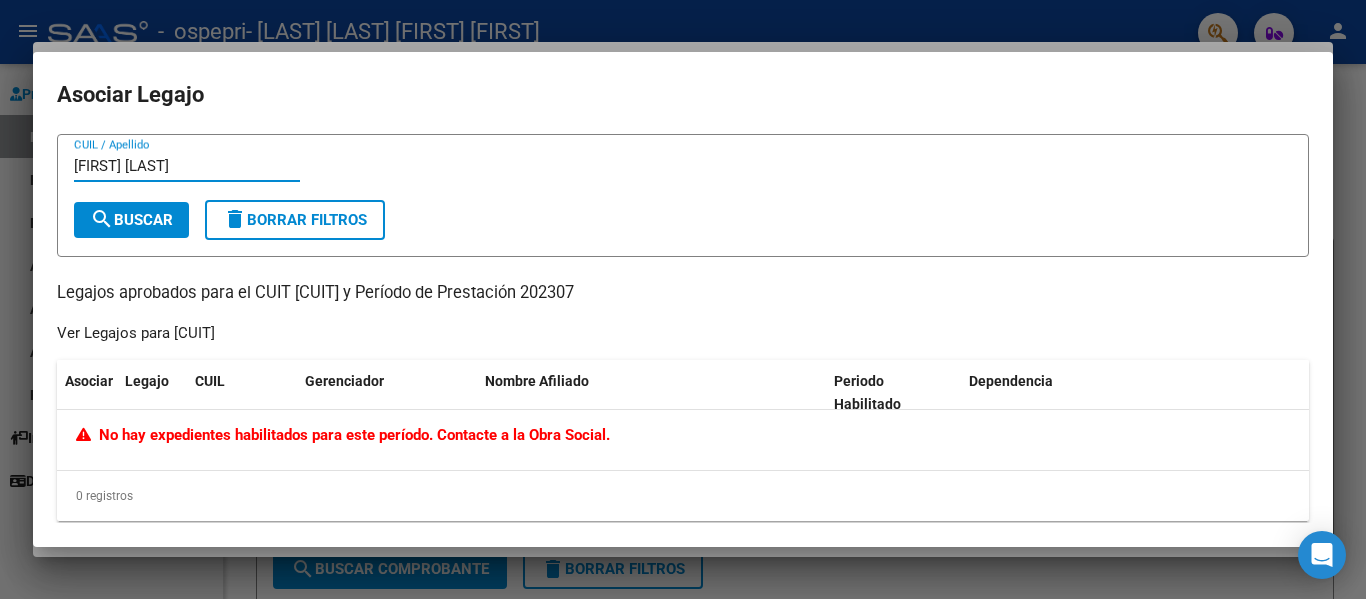 type on "[FIRST] [LAST]" 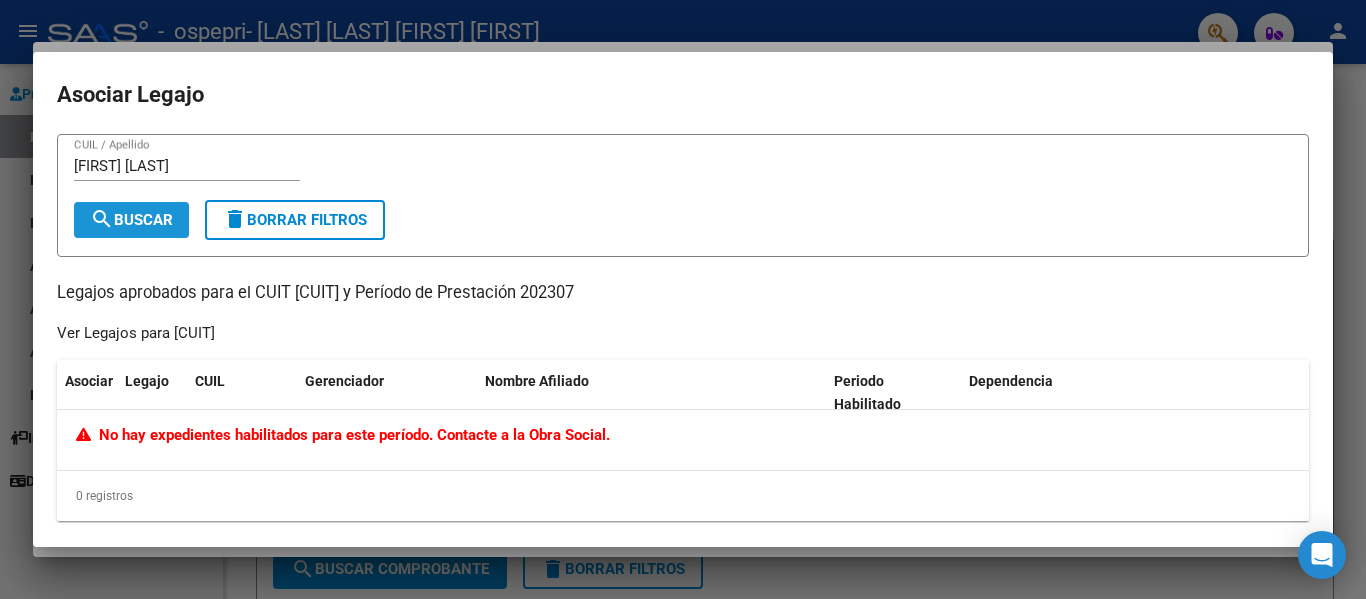 click on "search  Buscar" at bounding box center [131, 220] 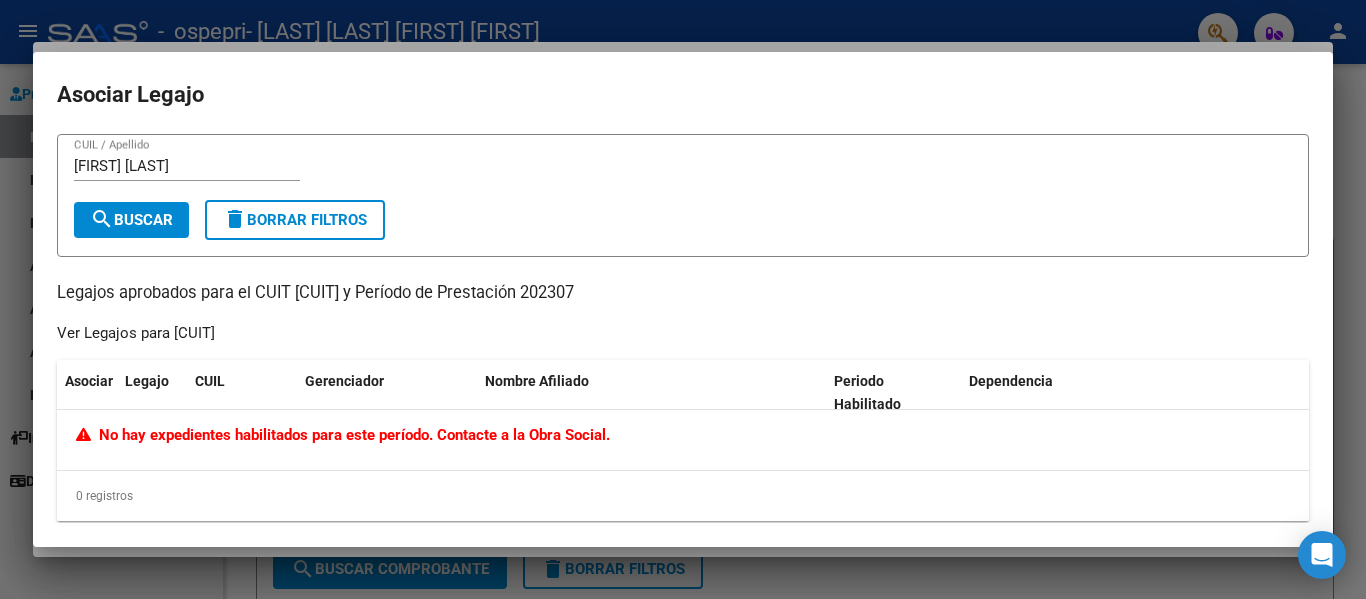 click at bounding box center [683, 299] 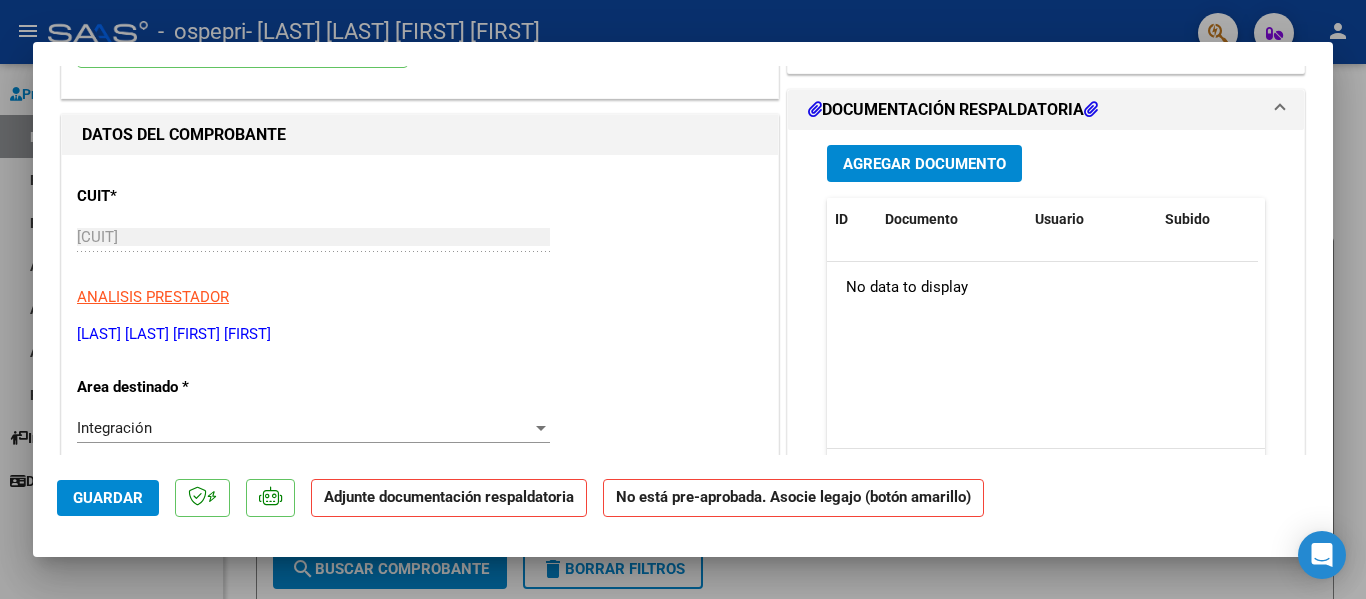 scroll, scrollTop: 0, scrollLeft: 0, axis: both 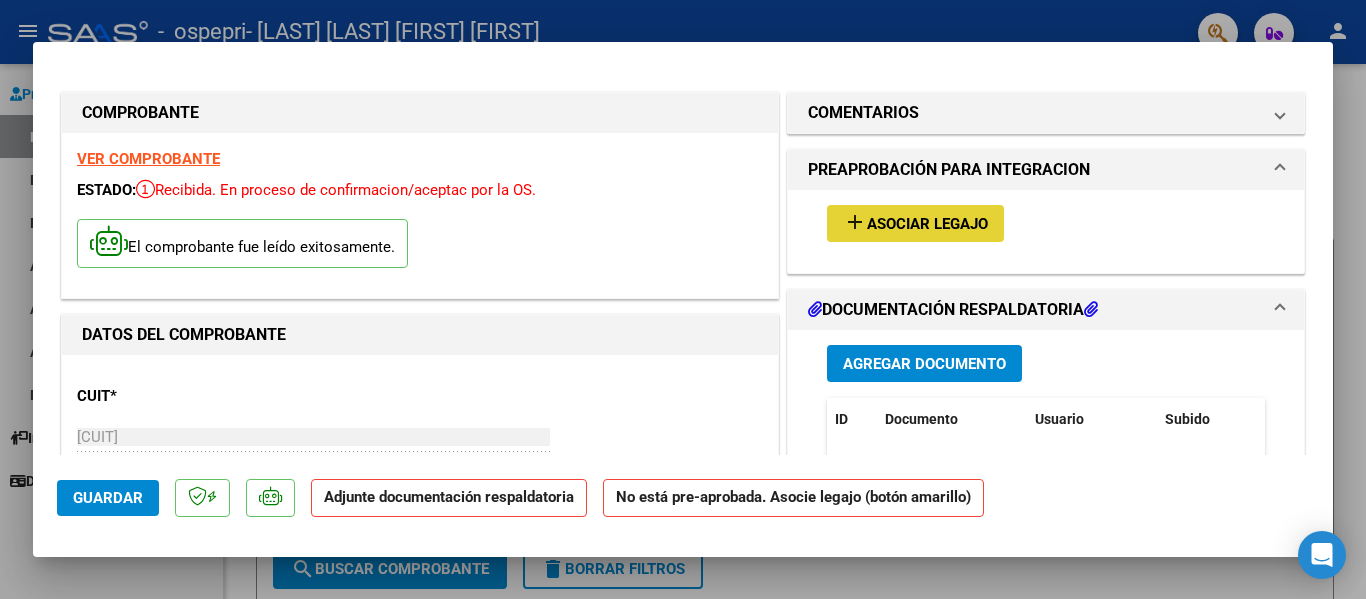 click on "Asociar Legajo" at bounding box center (927, 224) 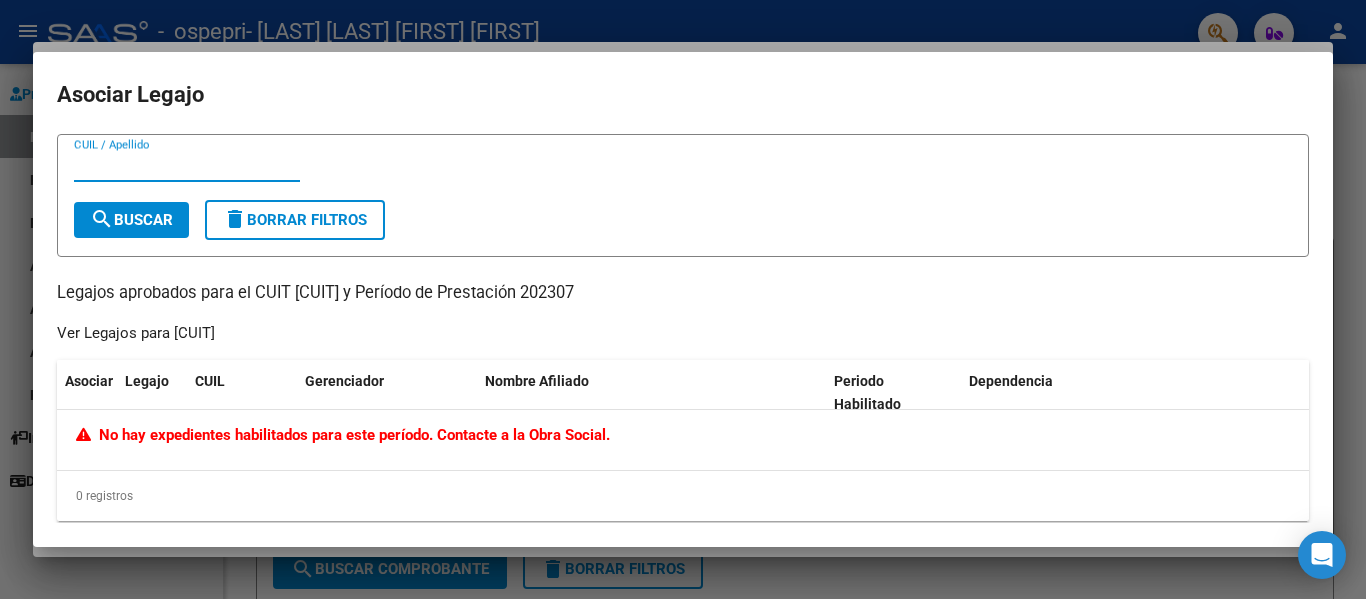 click at bounding box center (683, 299) 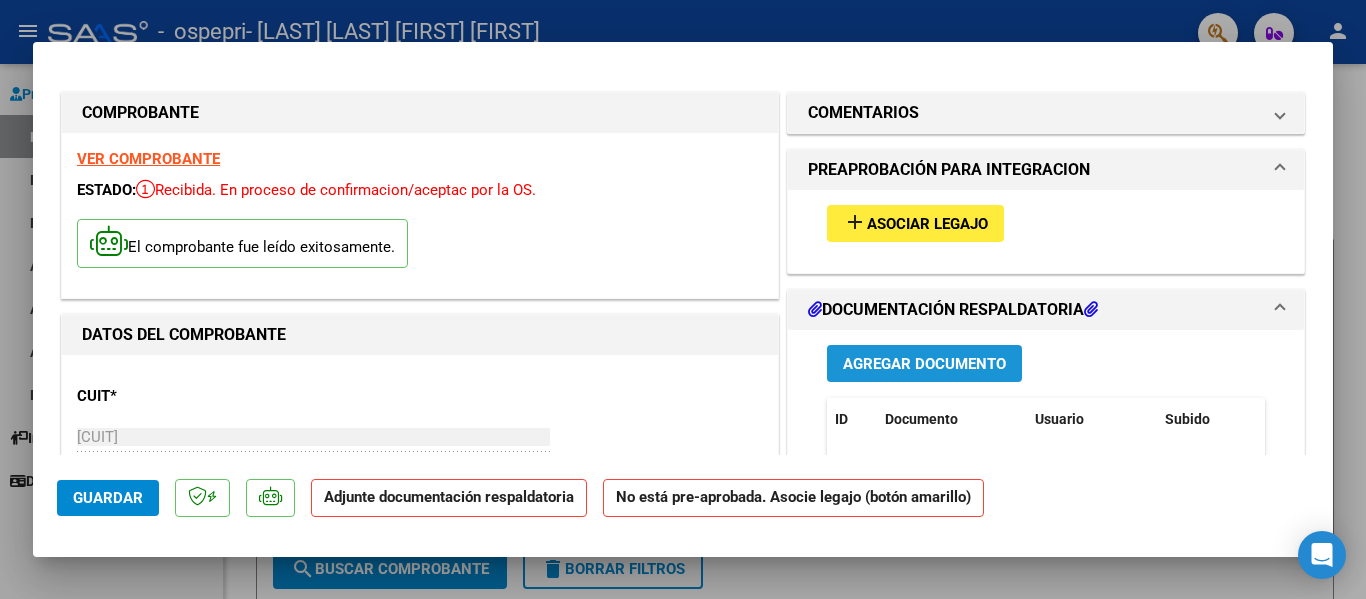 click on "Agregar Documento" at bounding box center [924, 364] 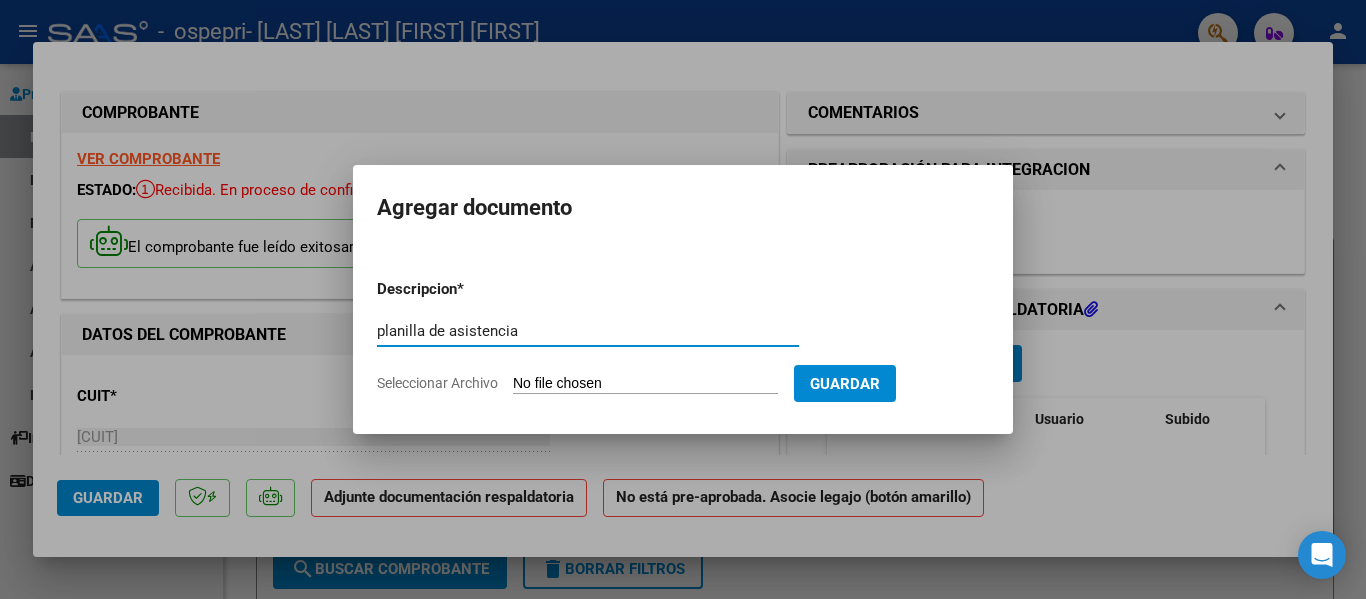 type on "planilla de asistencia" 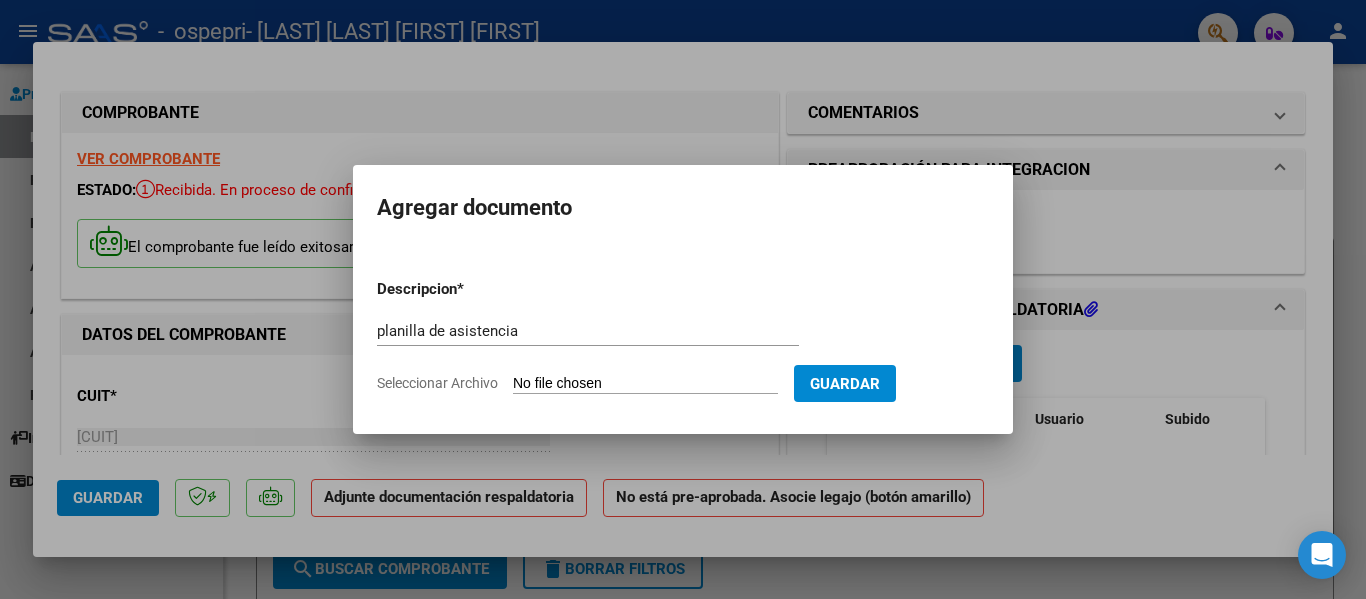 click on "Seleccionar Archivo" at bounding box center (645, 384) 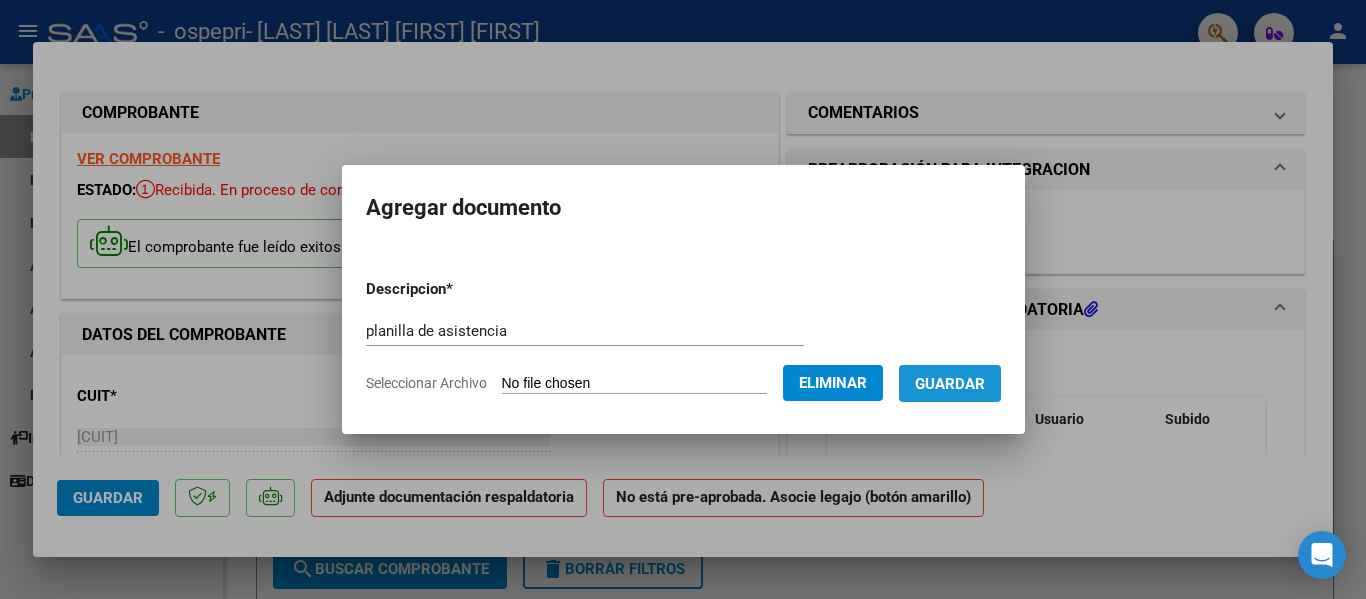 click on "Guardar" at bounding box center (950, 384) 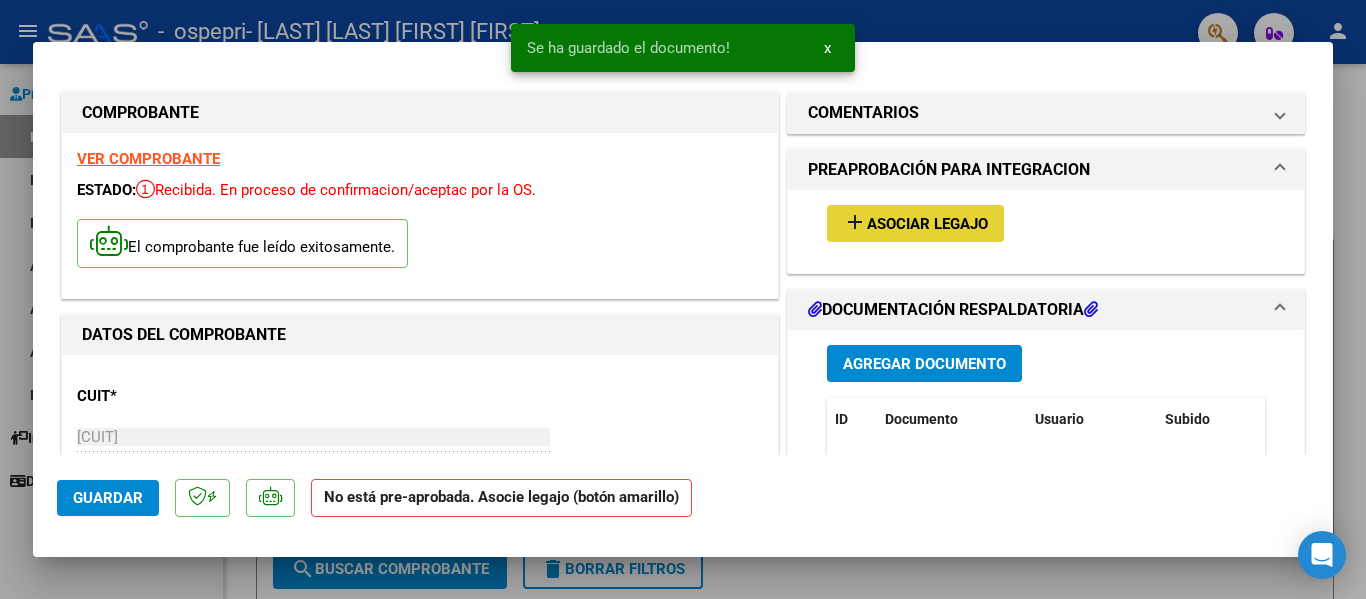 click on "Asociar Legajo" at bounding box center (927, 224) 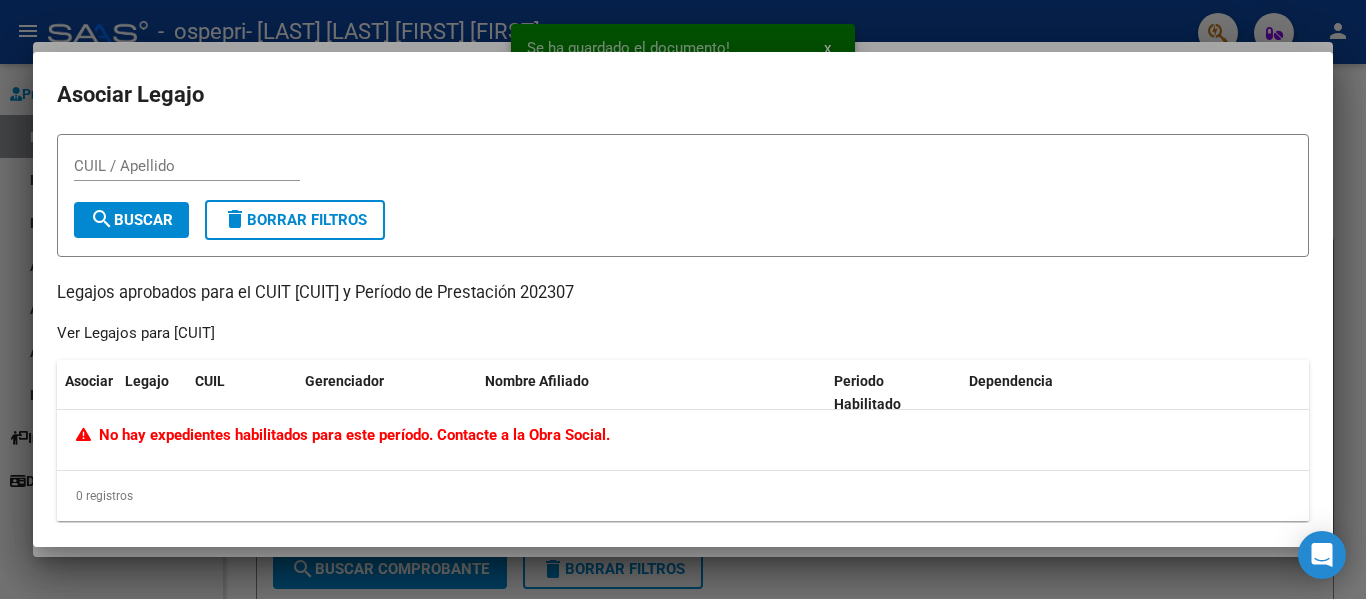 click on "No hay expedientes habilitados para este período. Contacte a la Obra Social." 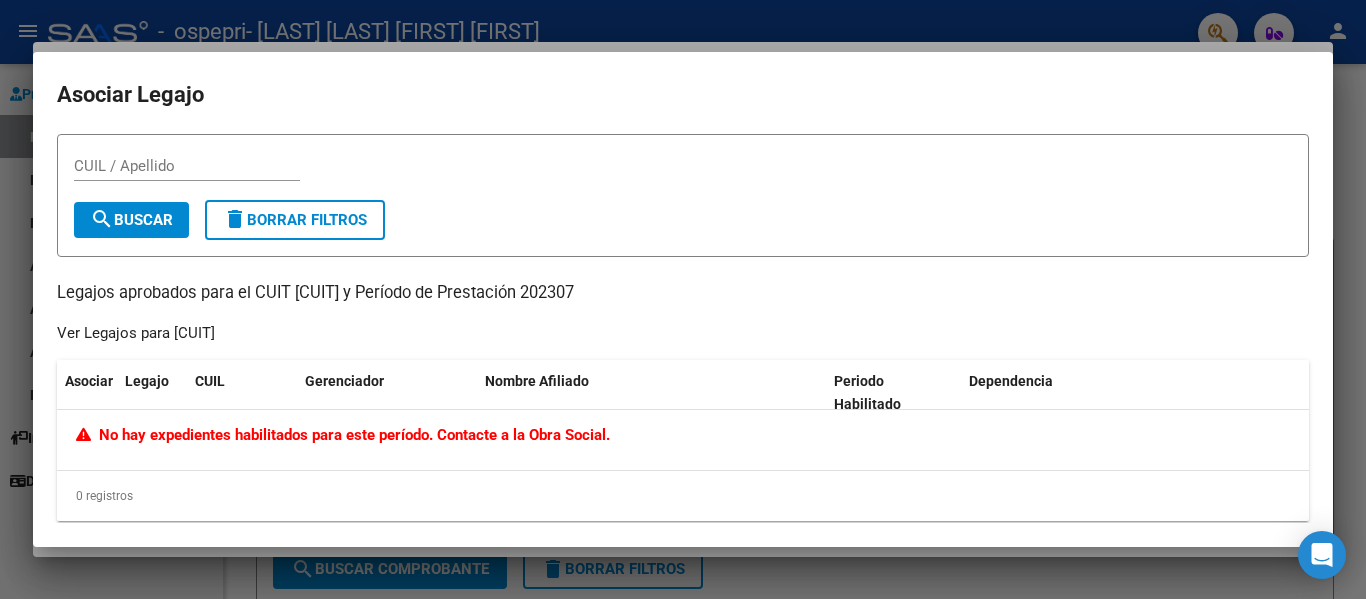 click on "CUIL / Apellido" at bounding box center (187, 166) 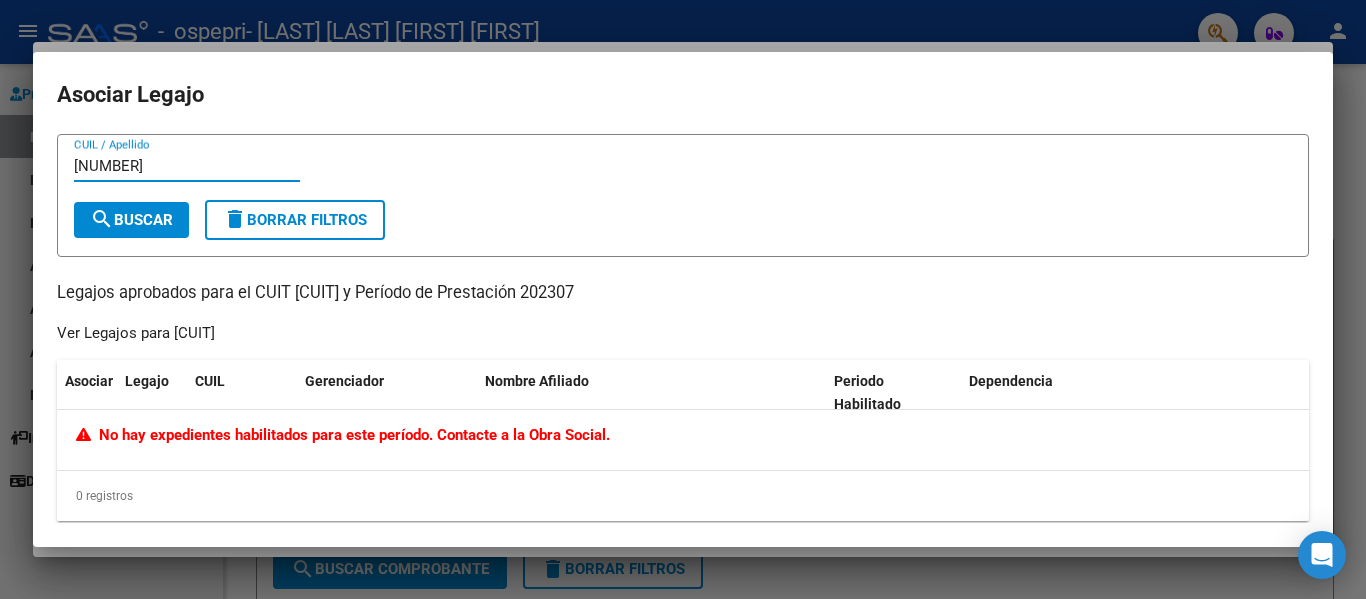 click on "search  Buscar" at bounding box center [131, 220] 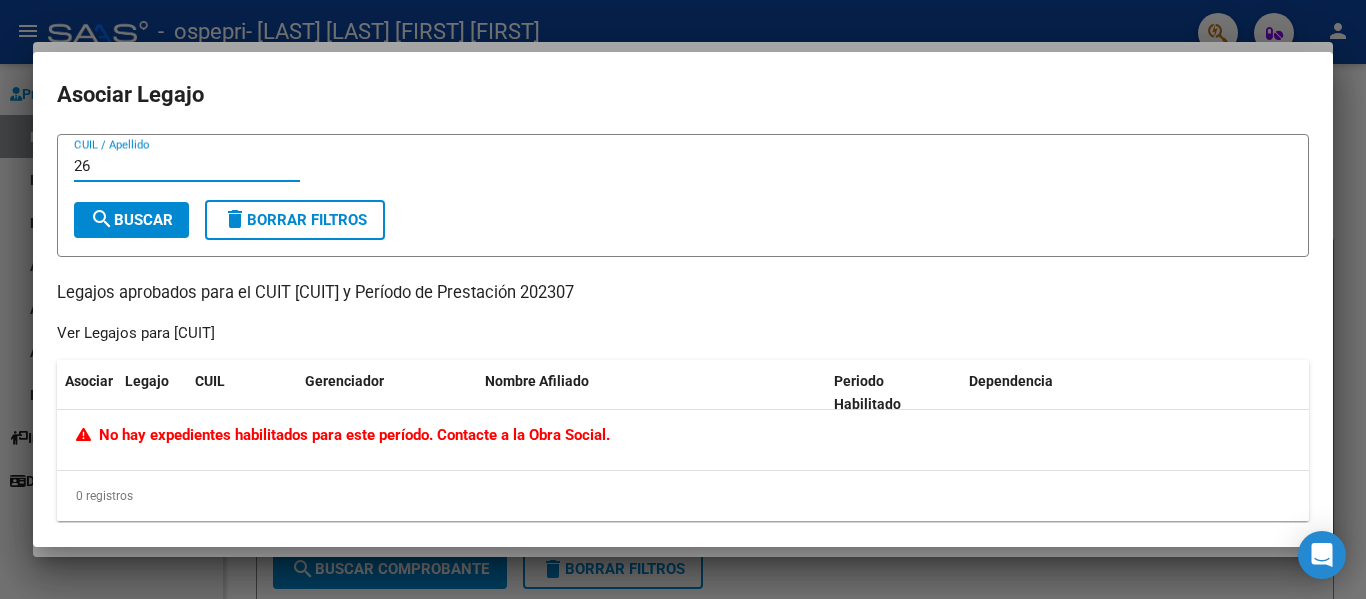 type on "2" 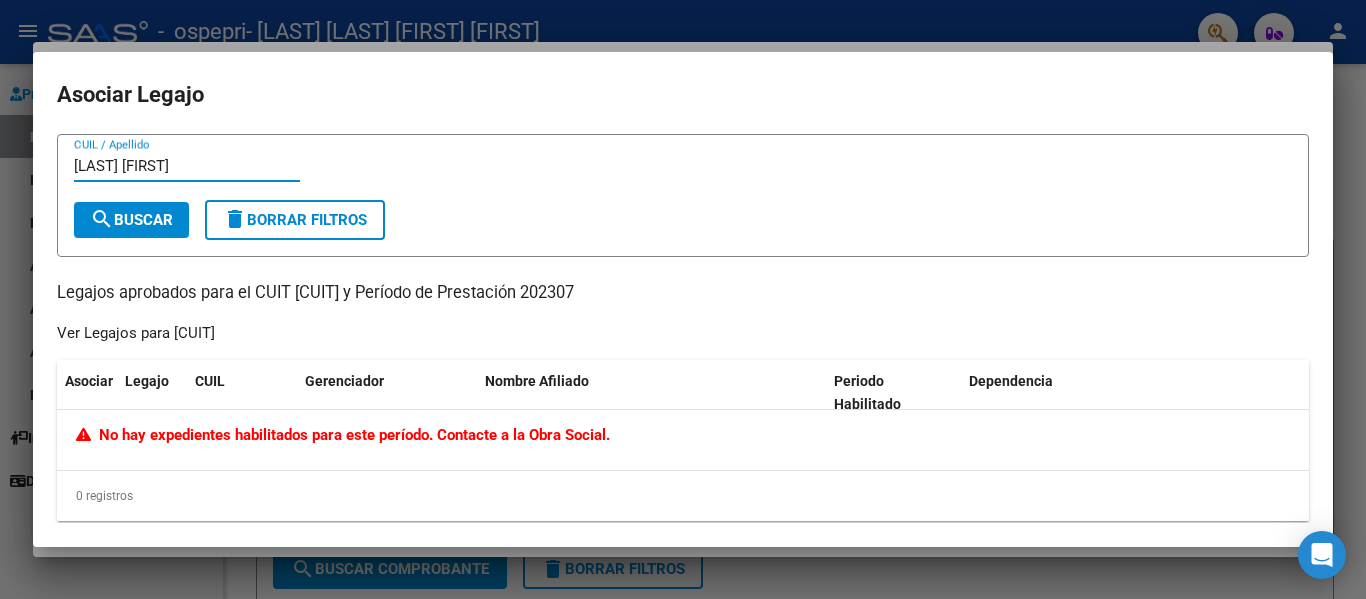 type on "[LAST] [FIRST]" 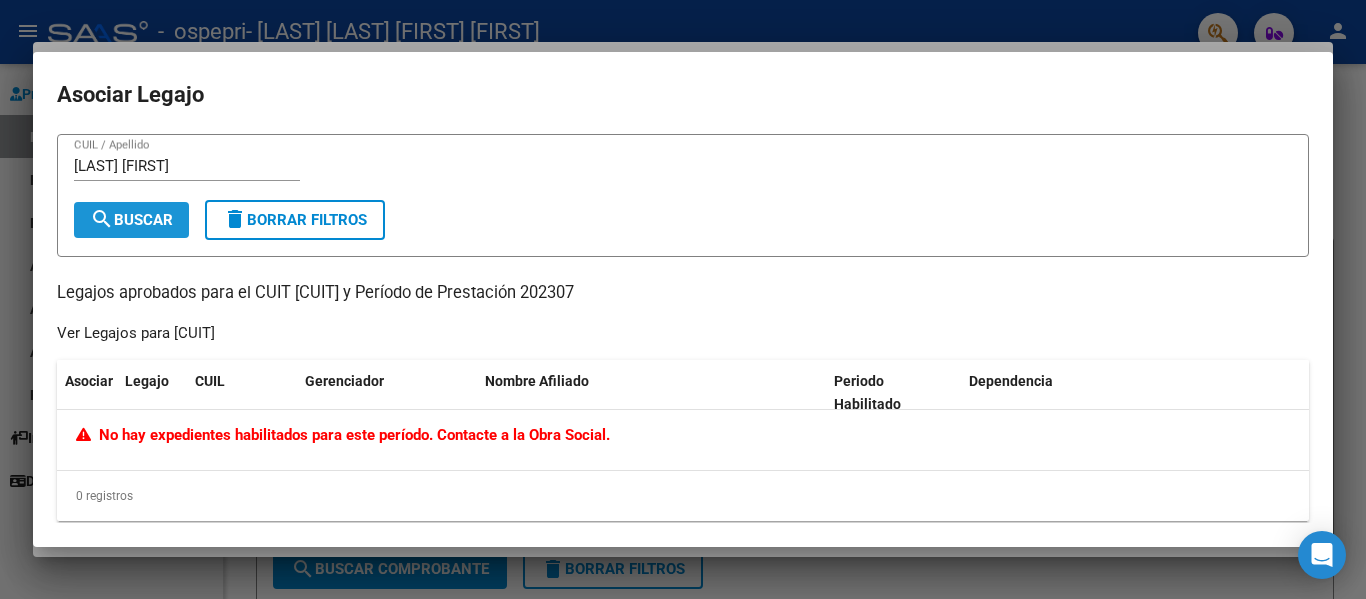 click on "search  Buscar" at bounding box center [131, 220] 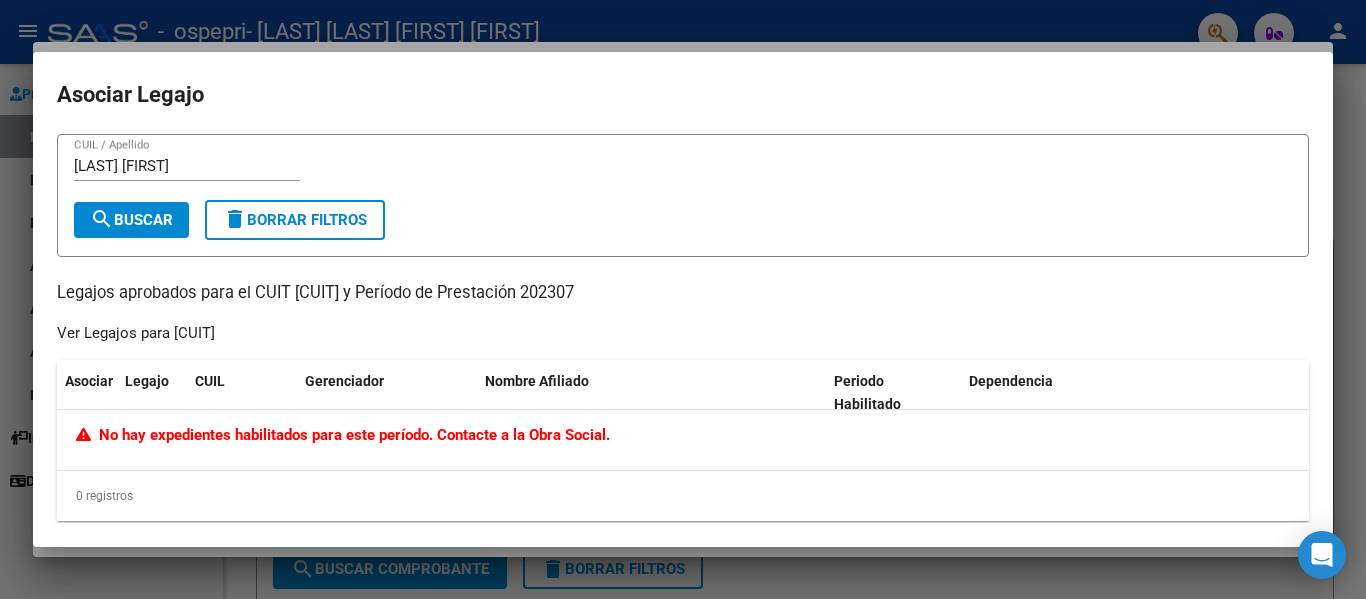 drag, startPoint x: 1365, startPoint y: 351, endPoint x: 1354, endPoint y: 341, distance: 14.866069 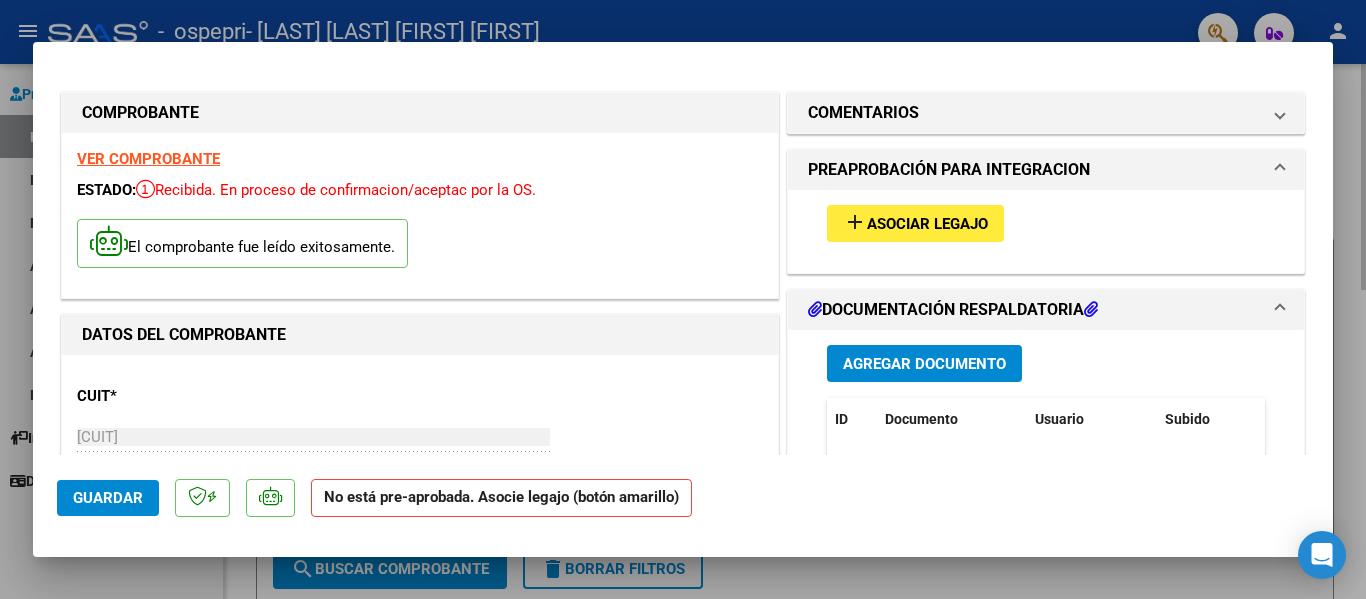 drag, startPoint x: 1344, startPoint y: 345, endPoint x: 1337, endPoint y: 337, distance: 10.630146 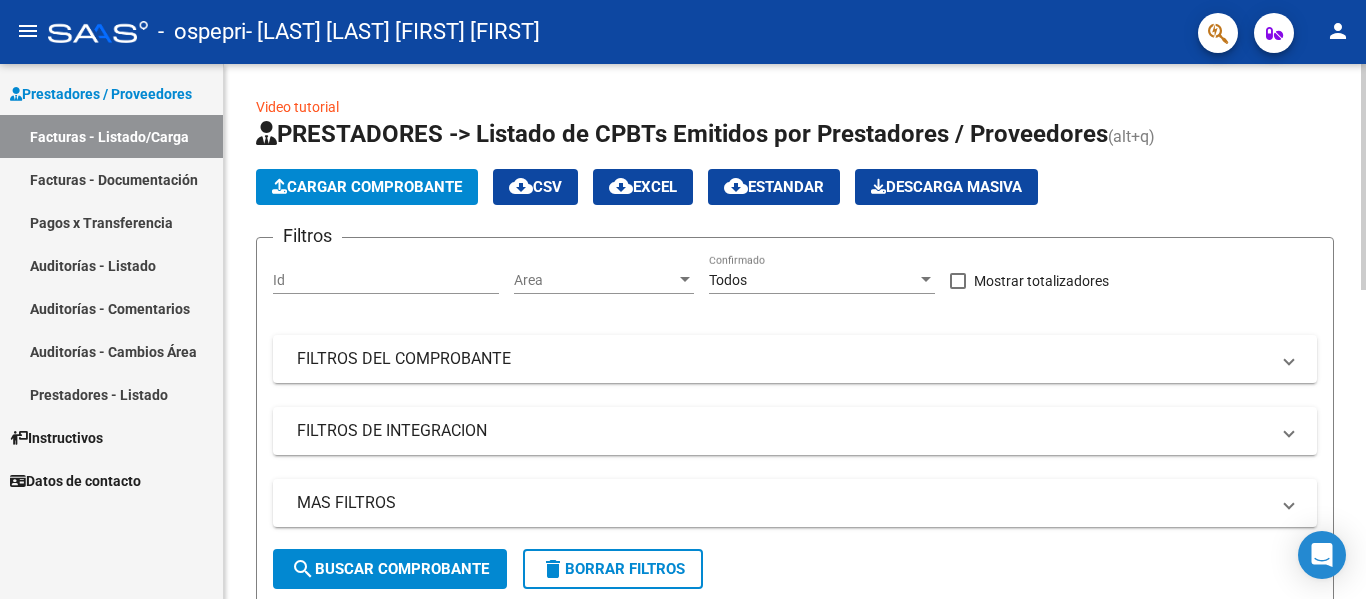 scroll, scrollTop: 500, scrollLeft: 0, axis: vertical 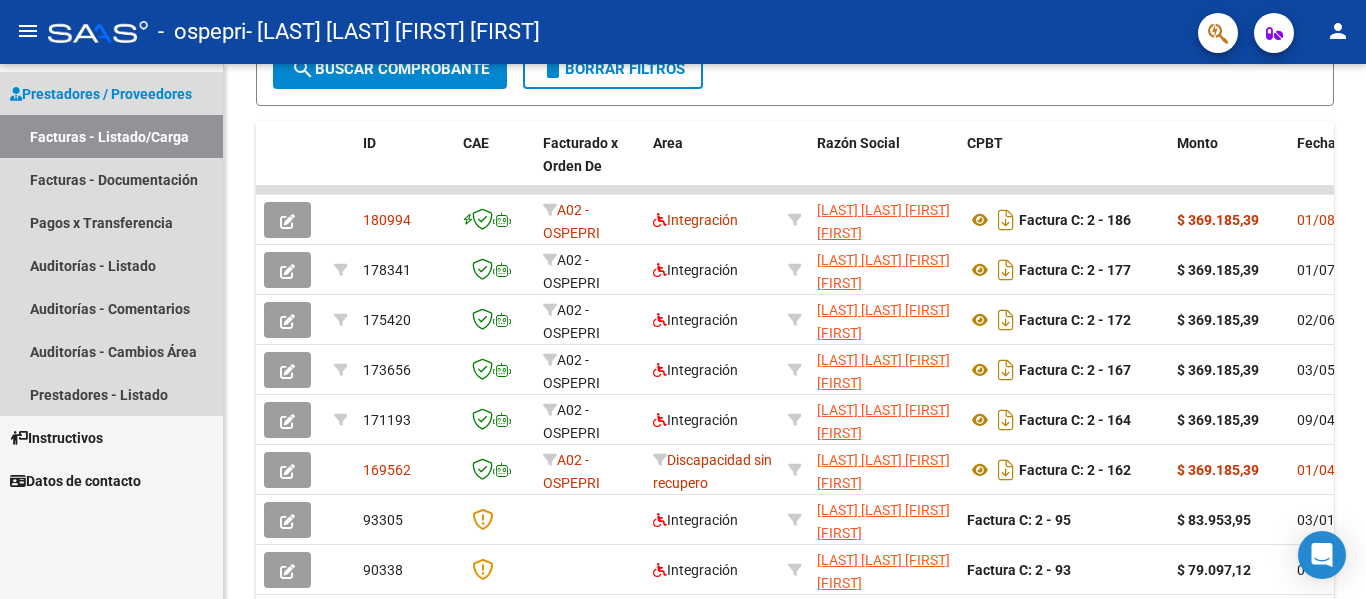click on "Prestadores / Proveedores" at bounding box center (101, 94) 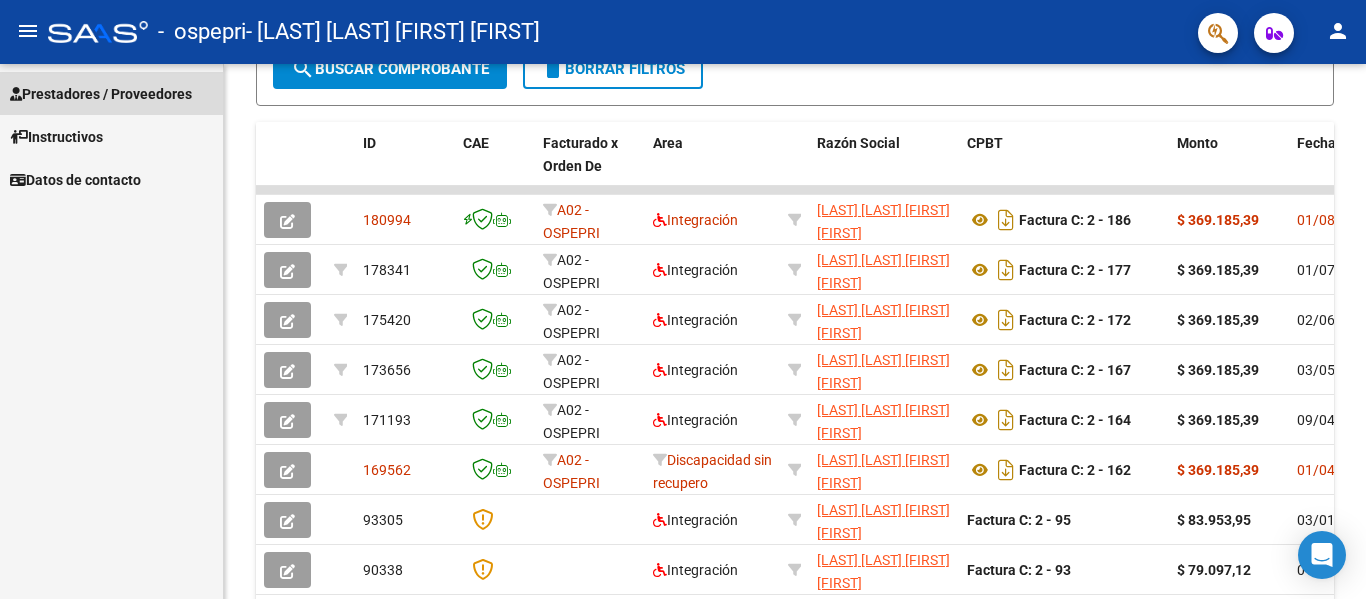 click on "Prestadores / Proveedores" at bounding box center [101, 94] 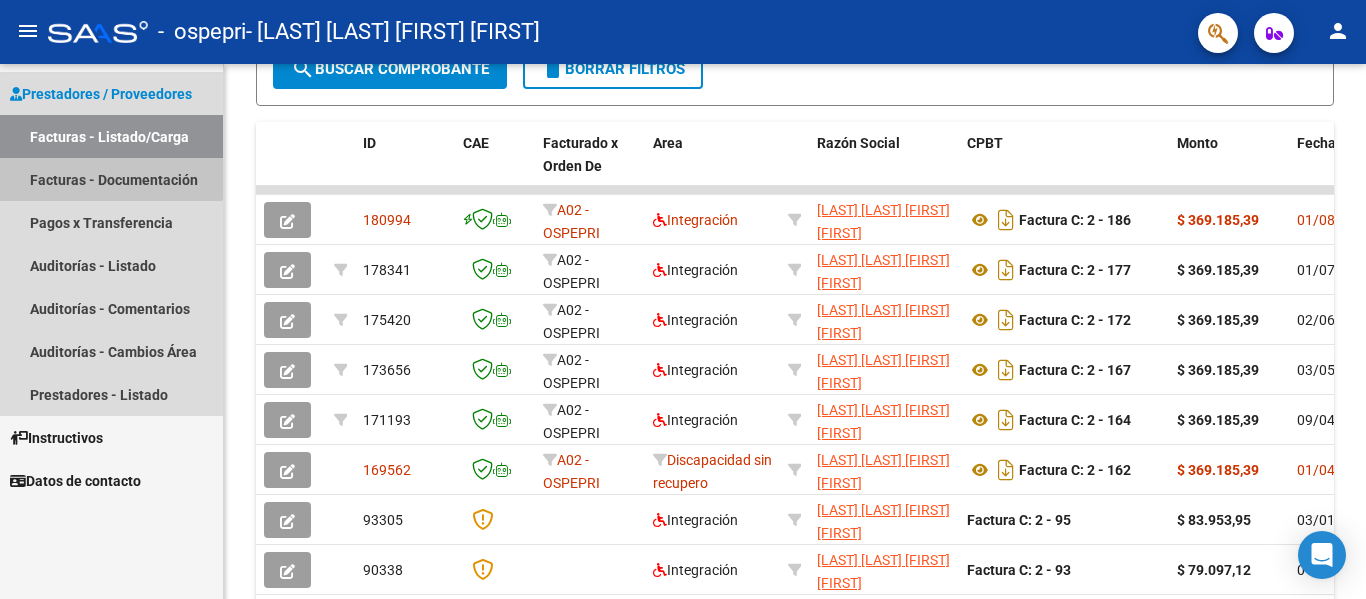 click on "Facturas - Documentación" at bounding box center [111, 179] 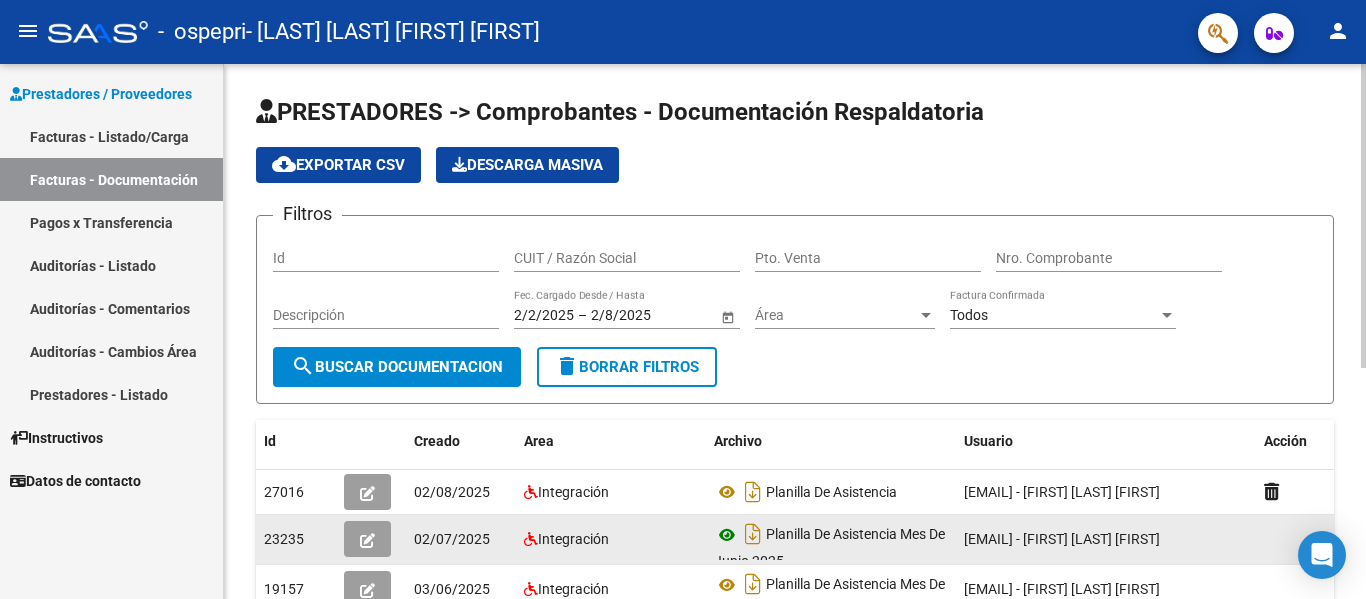 scroll, scrollTop: 100, scrollLeft: 0, axis: vertical 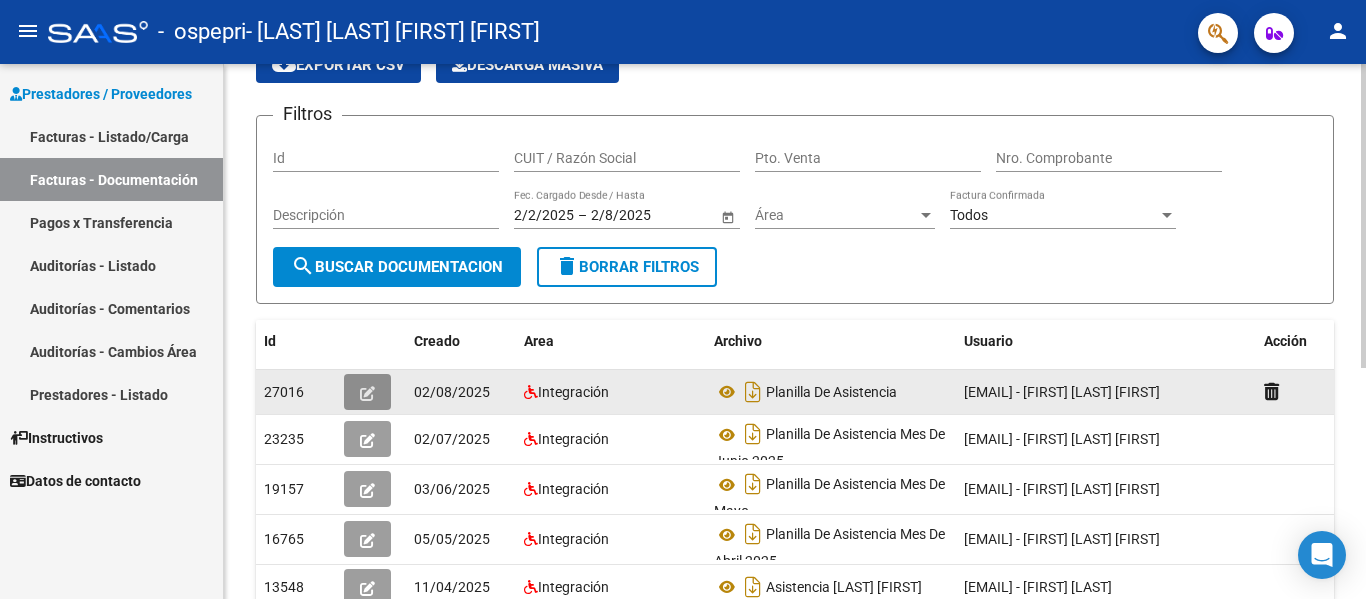 click 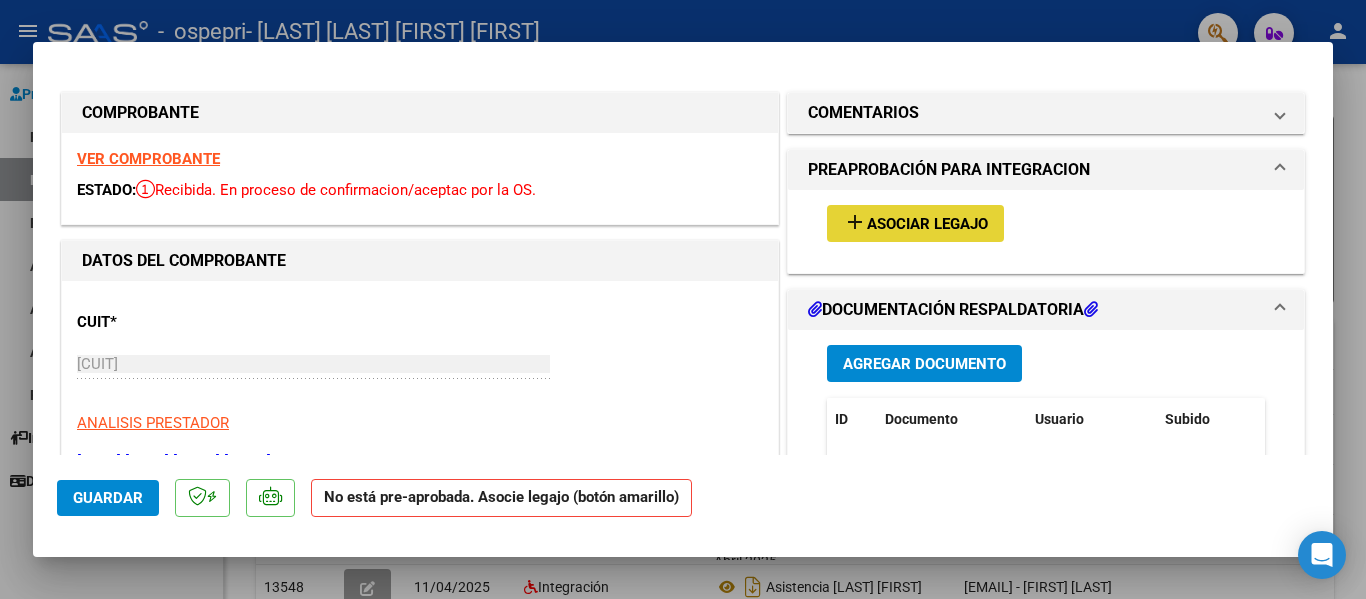 click on "Asociar Legajo" at bounding box center [927, 224] 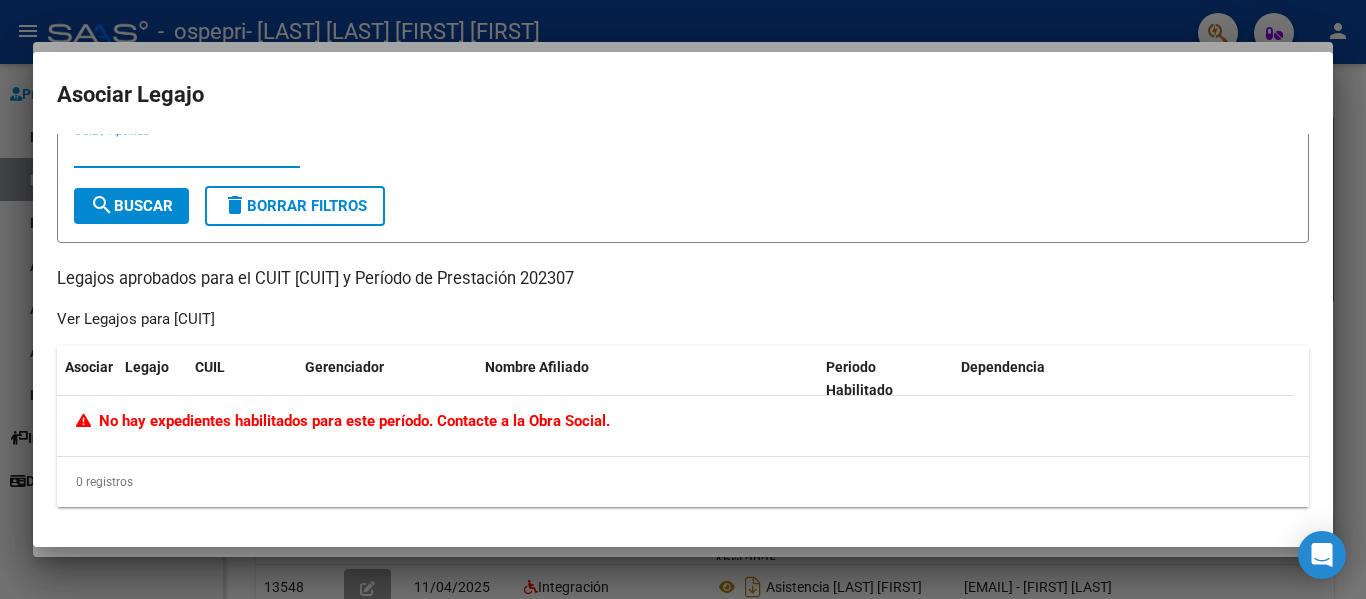 scroll, scrollTop: 0, scrollLeft: 0, axis: both 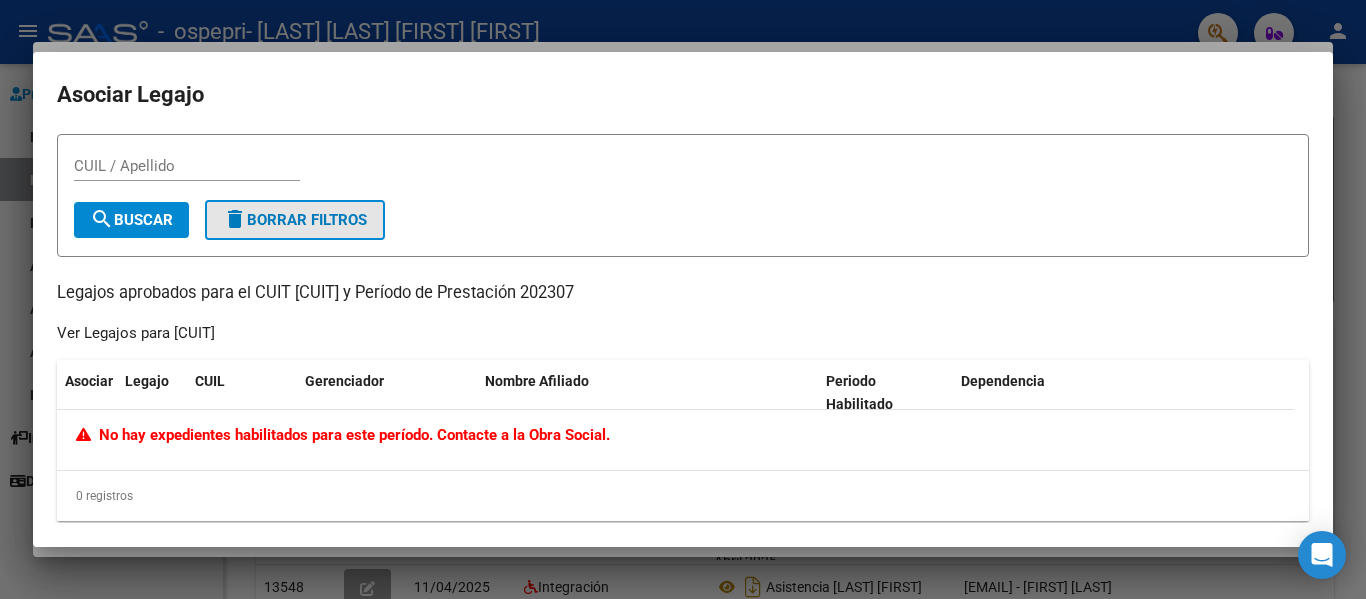 click on "delete  Borrar Filtros" at bounding box center [295, 220] 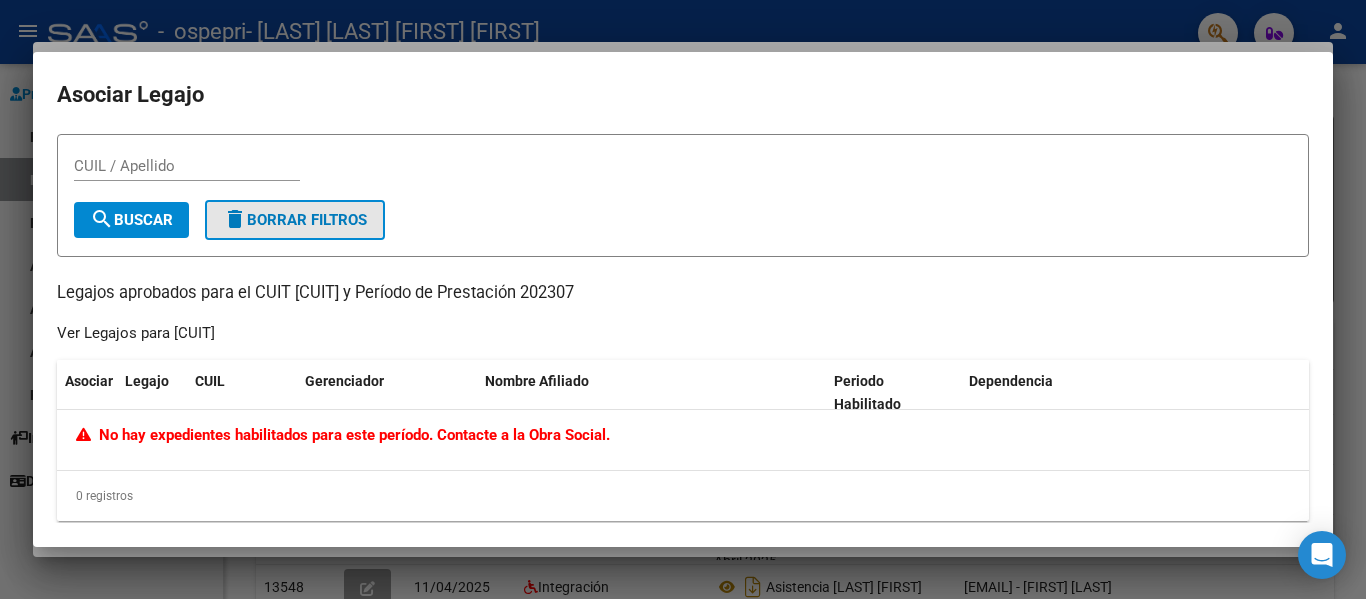 click on "delete  Borrar Filtros" at bounding box center (295, 220) 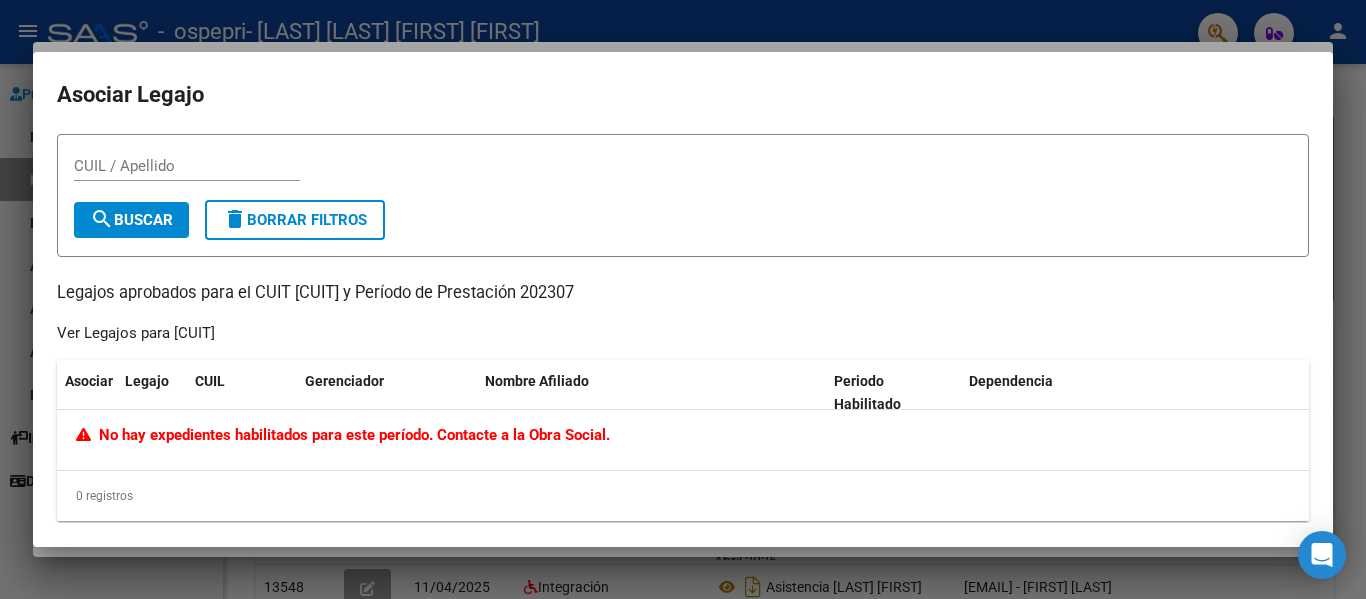 click on "search  Buscar" at bounding box center [131, 220] 